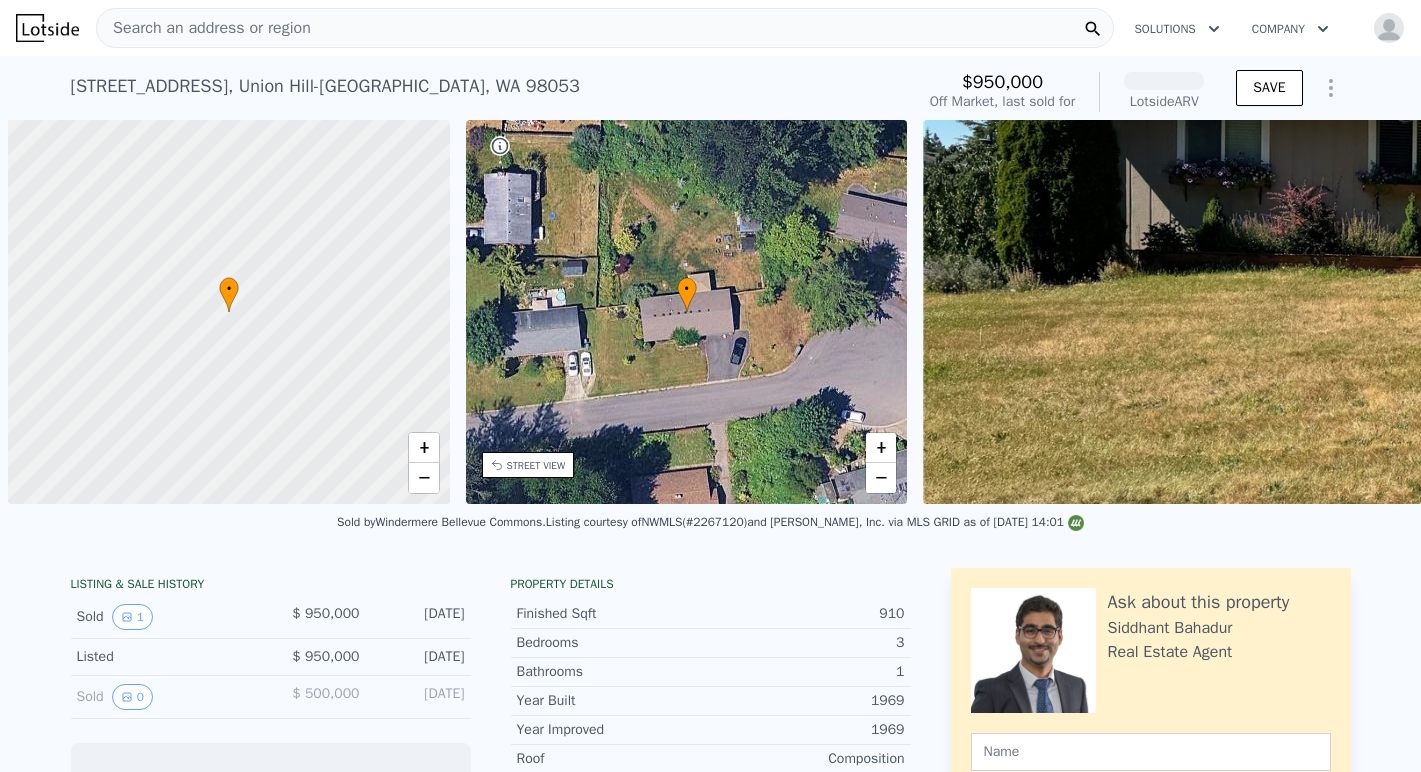 scroll, scrollTop: 0, scrollLeft: 0, axis: both 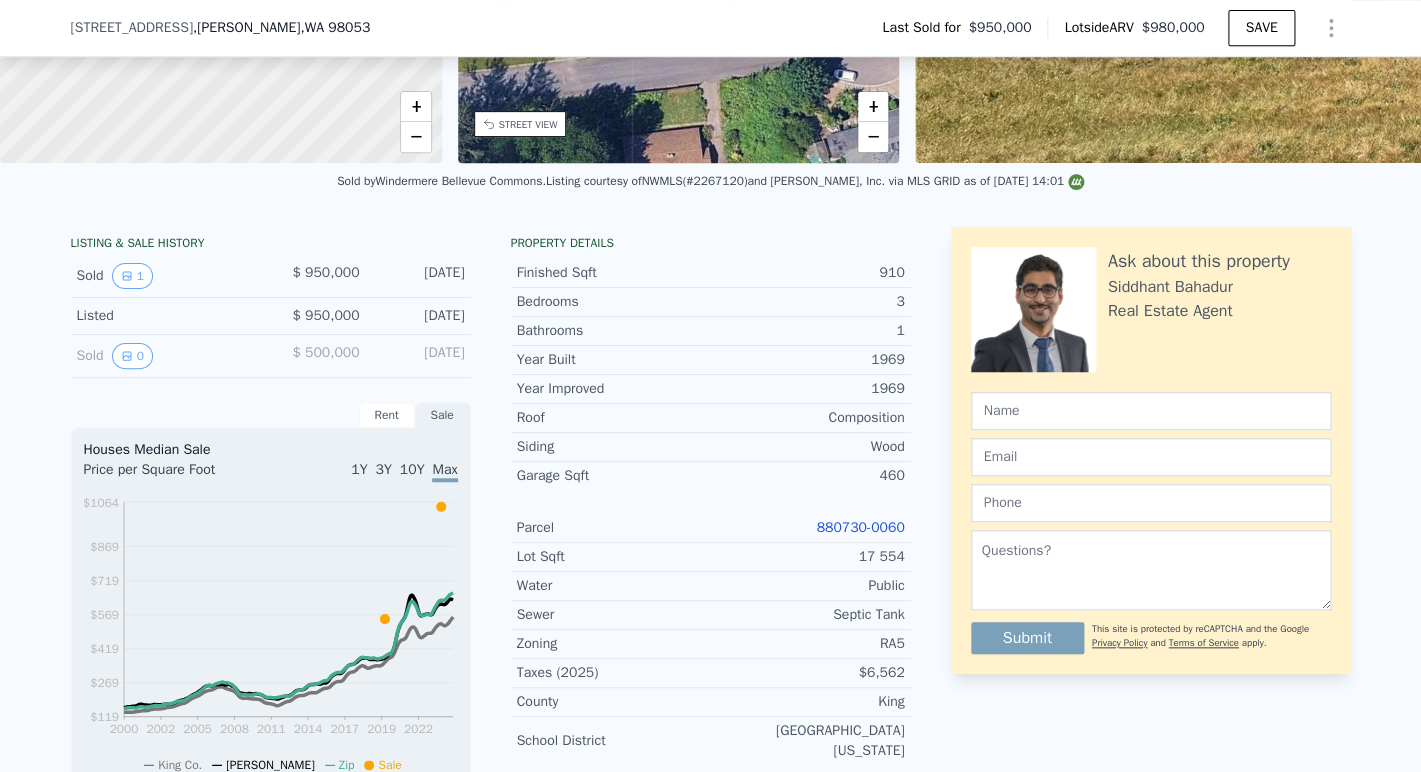 click on "880730-0060" at bounding box center [860, 527] 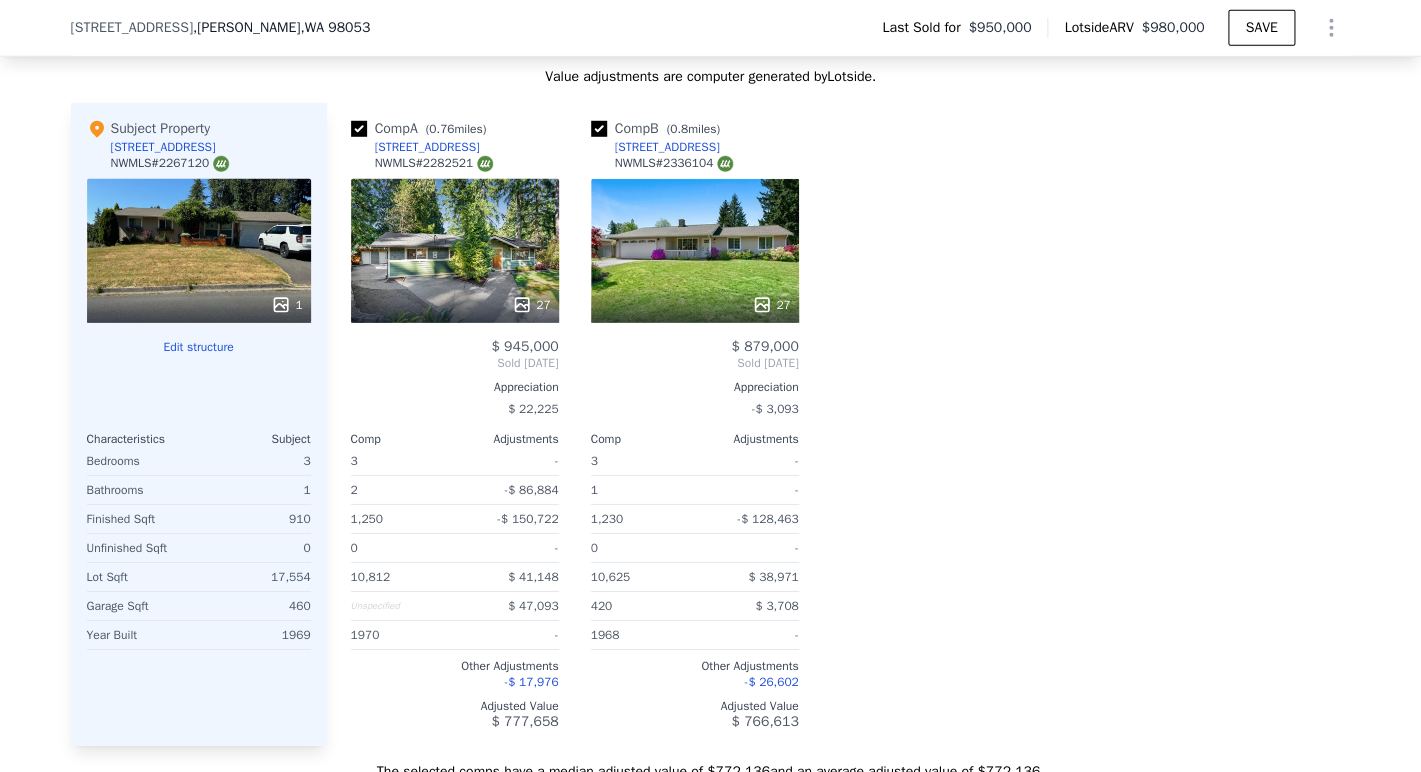 scroll, scrollTop: 2085, scrollLeft: 0, axis: vertical 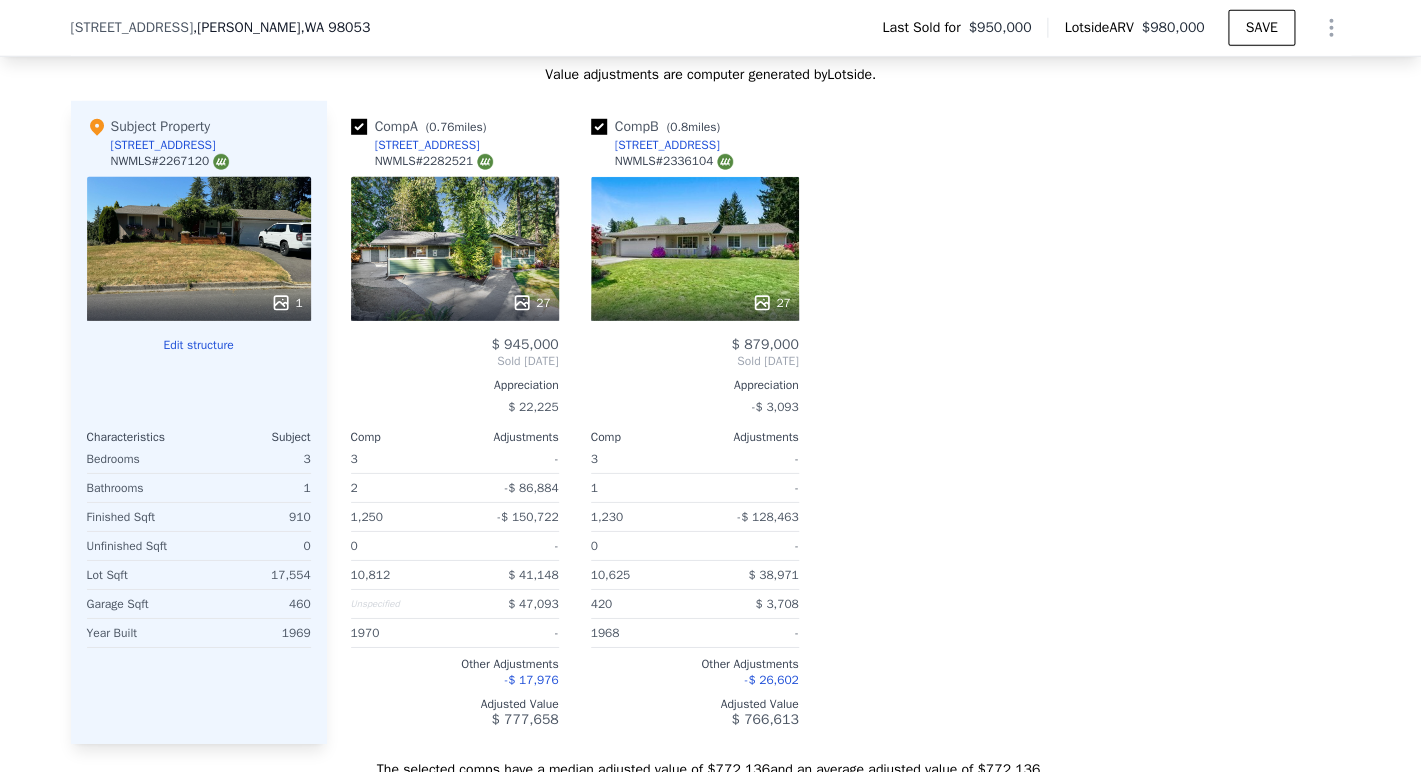 click on "NWMLS  # 2336104" at bounding box center [674, 161] 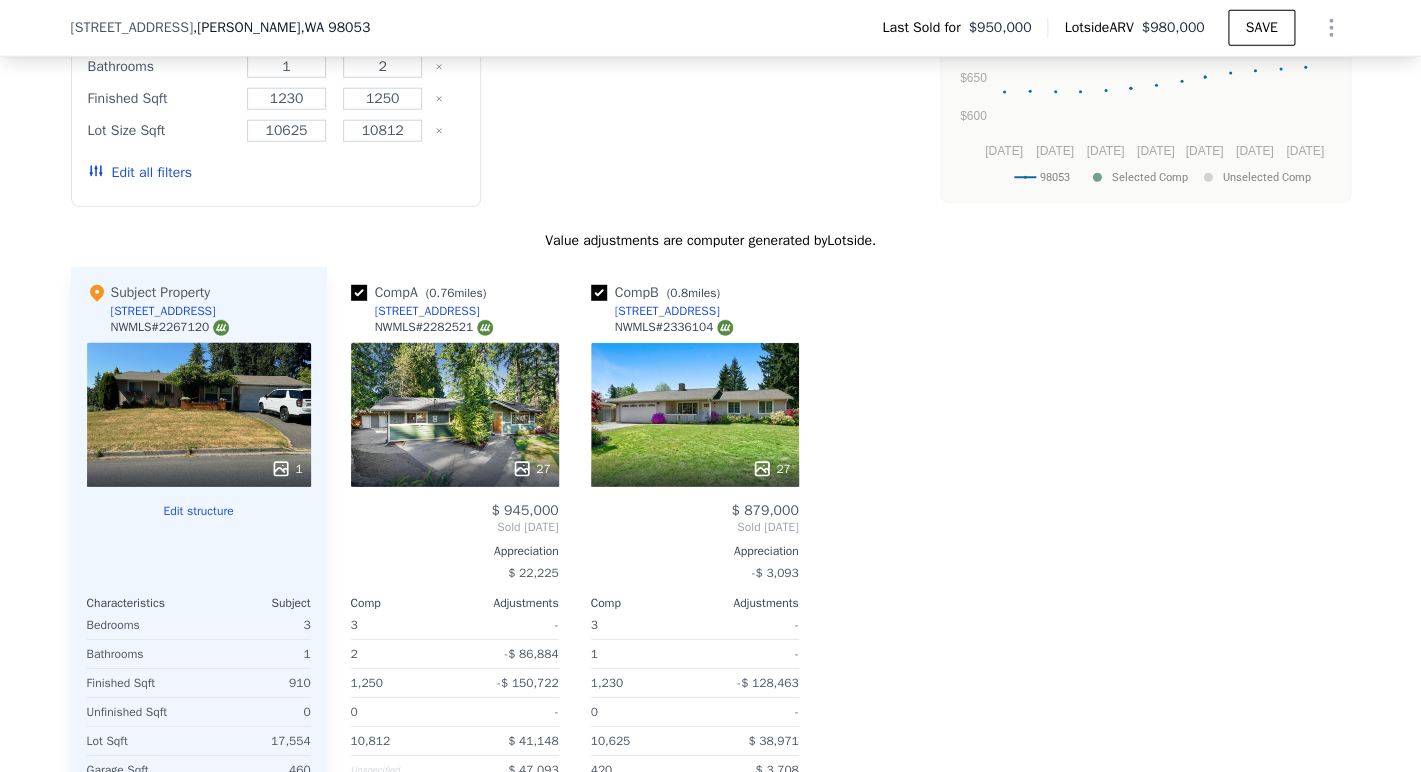 scroll, scrollTop: 602, scrollLeft: 0, axis: vertical 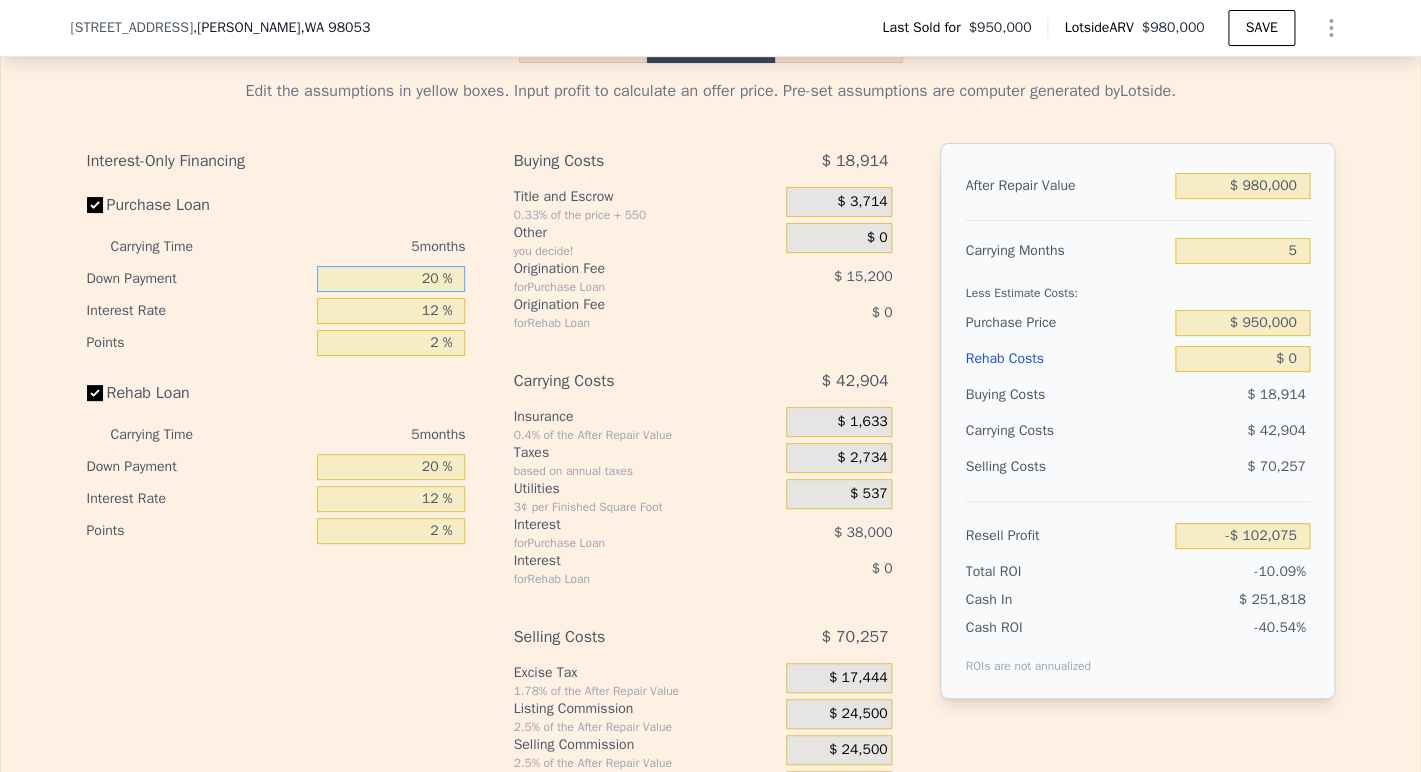 click on "20 %" at bounding box center (391, 279) 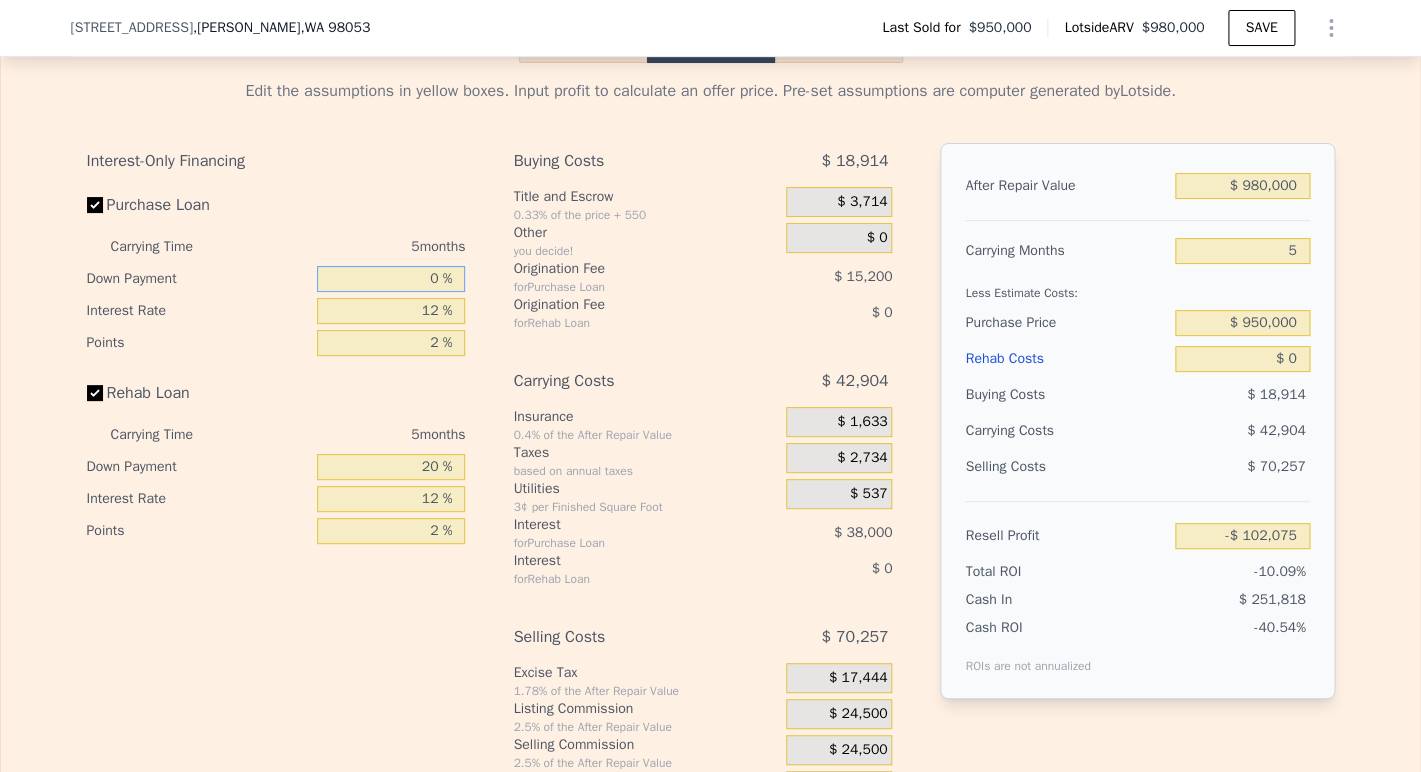 type on "10 %" 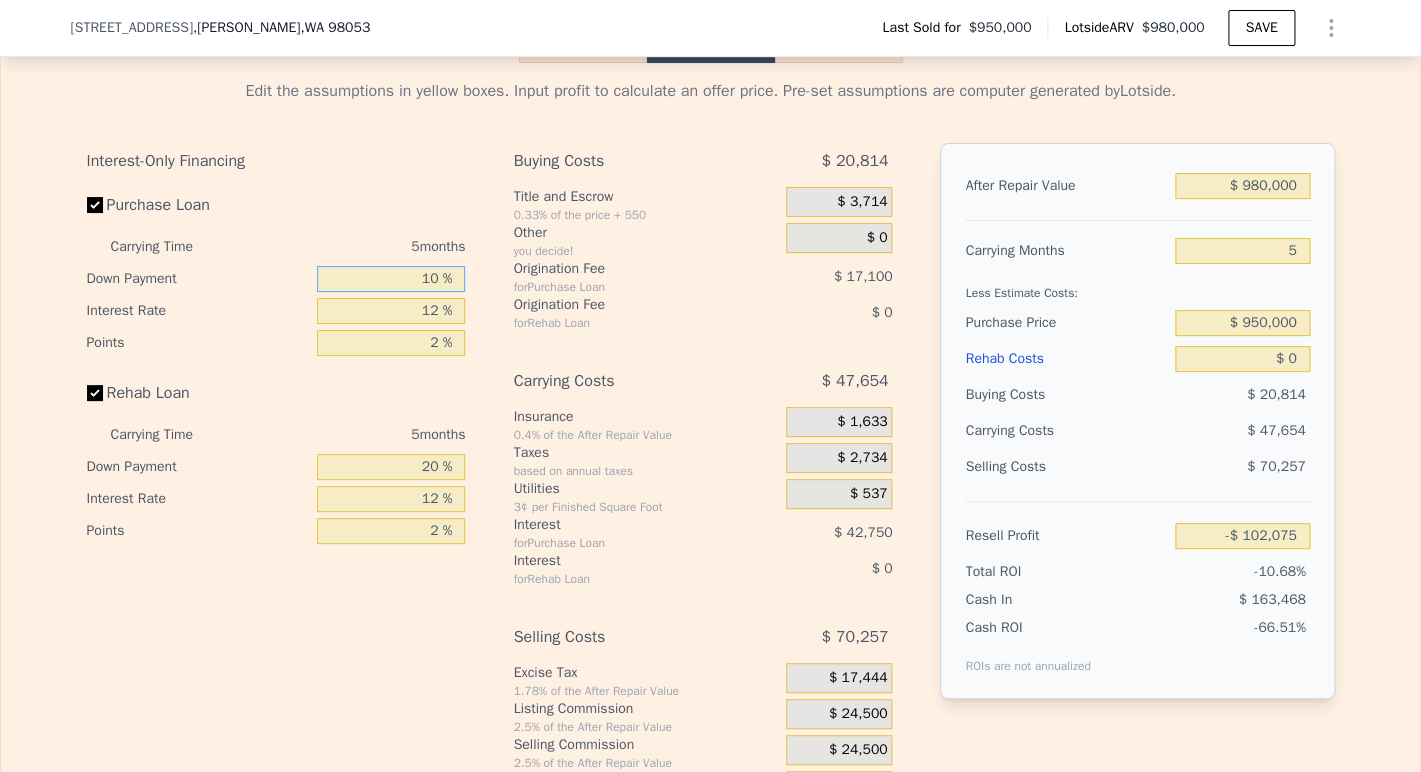 type on "-$ 108,725" 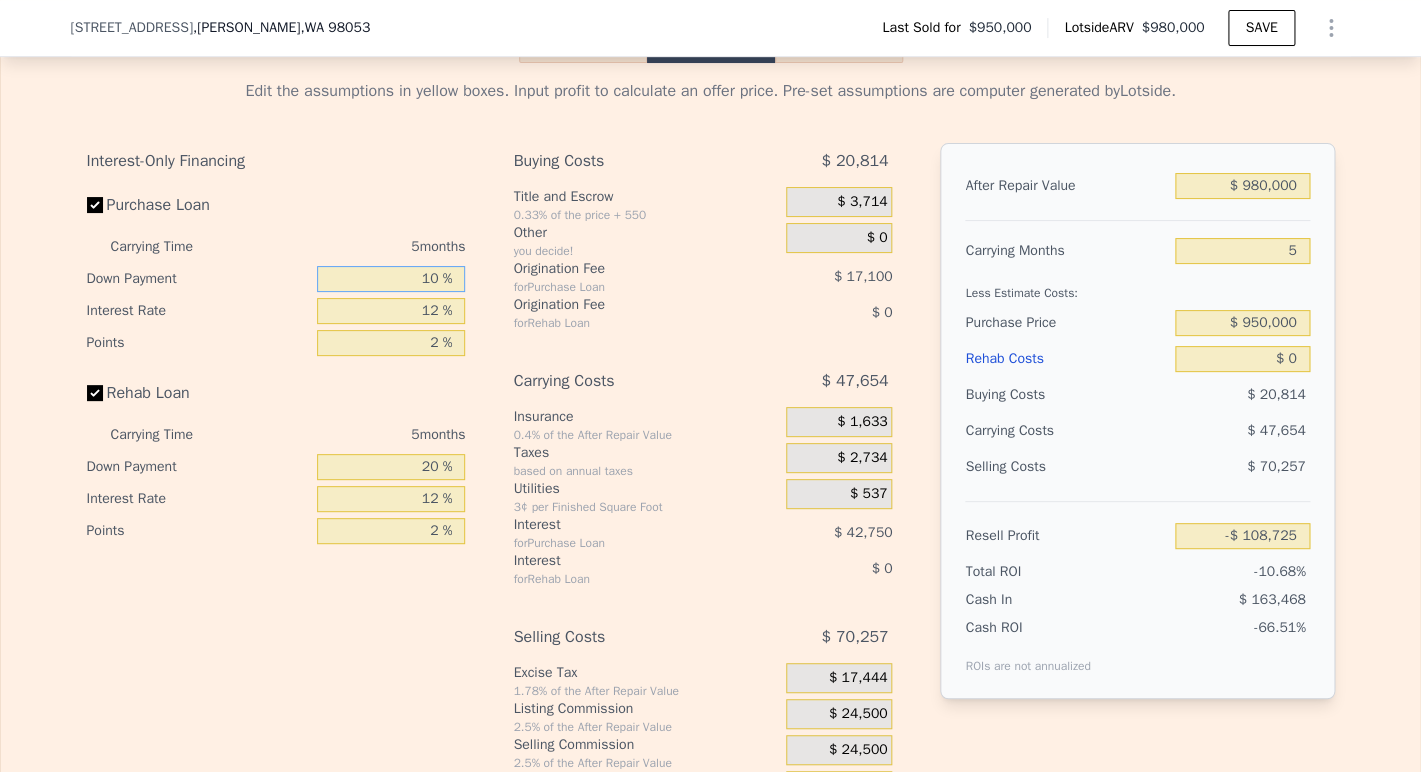 type on "10 %" 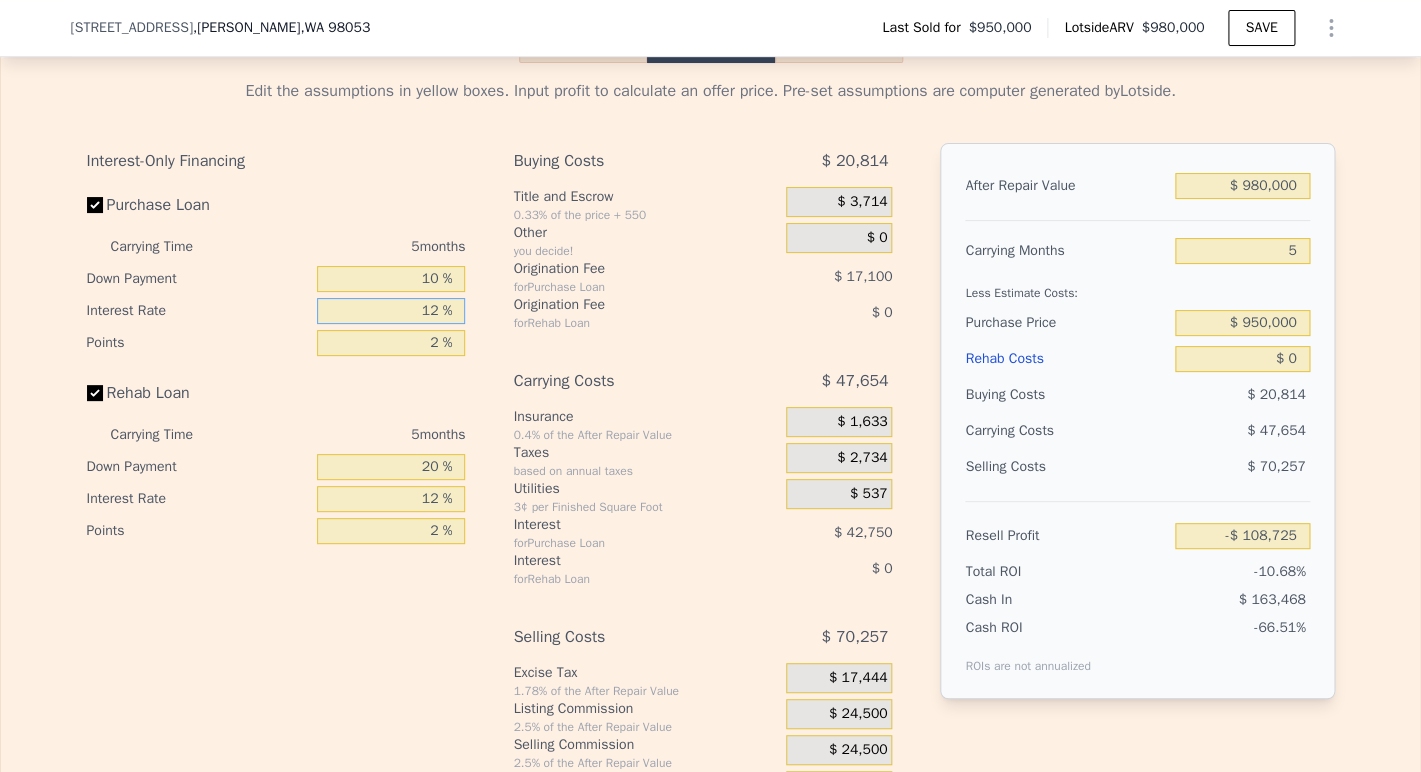 click on "12 %" at bounding box center [391, 311] 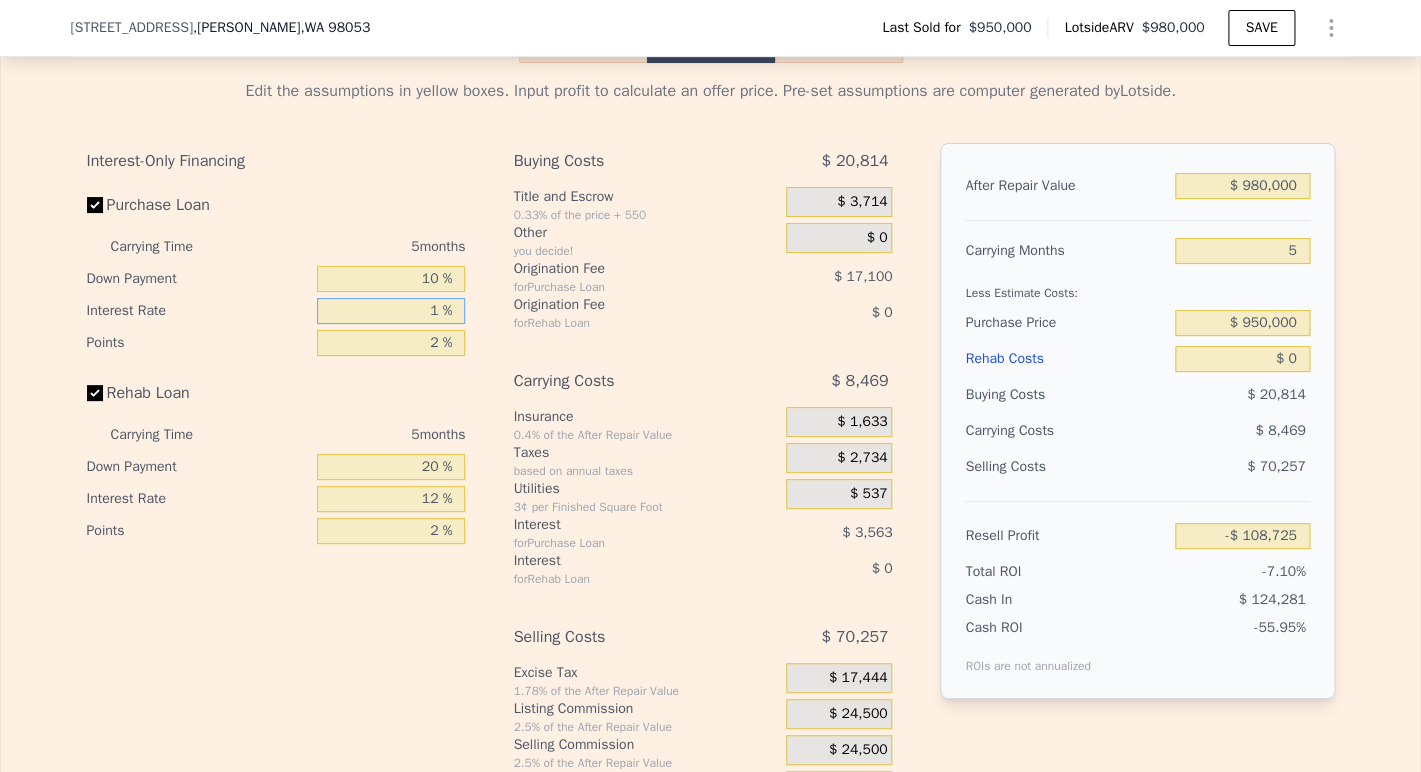 type on "-$ 69,540" 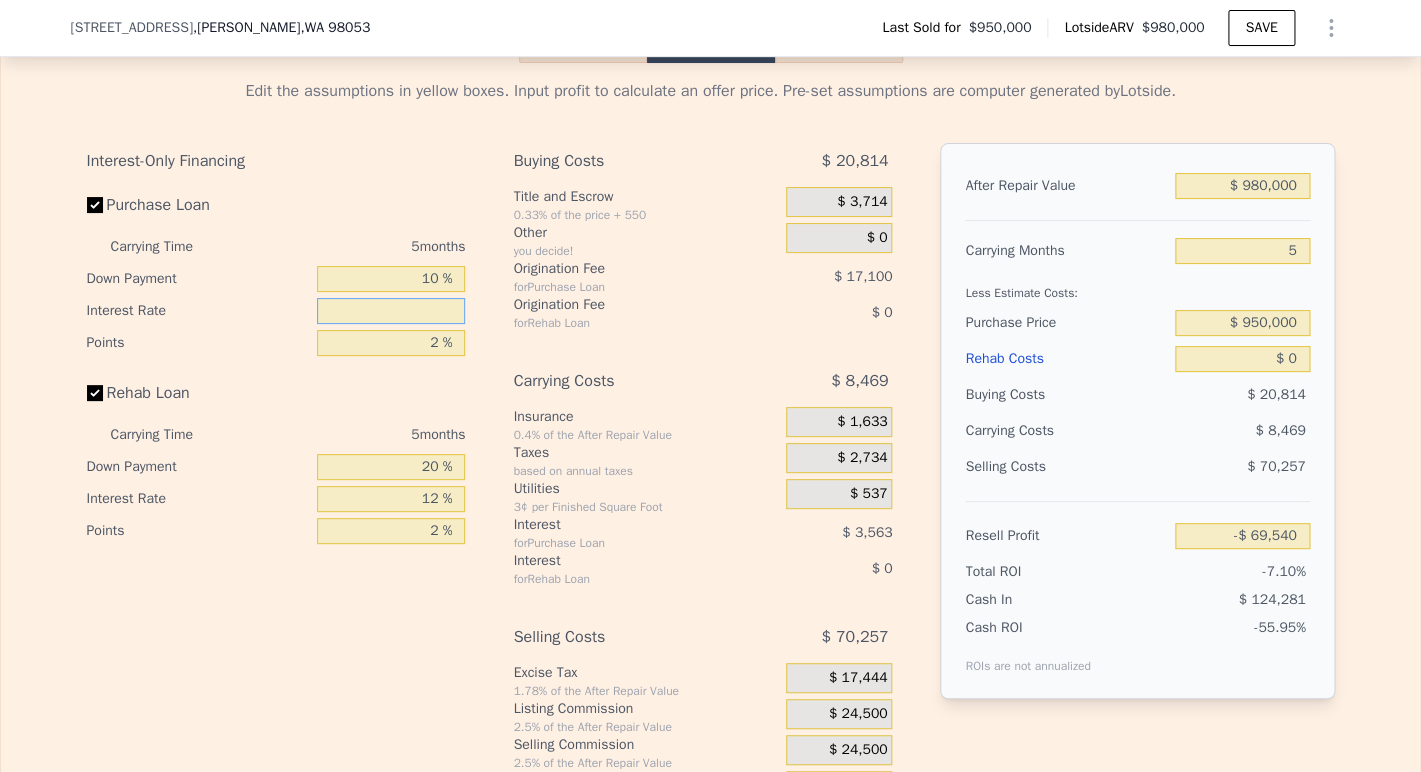 type on "9 %" 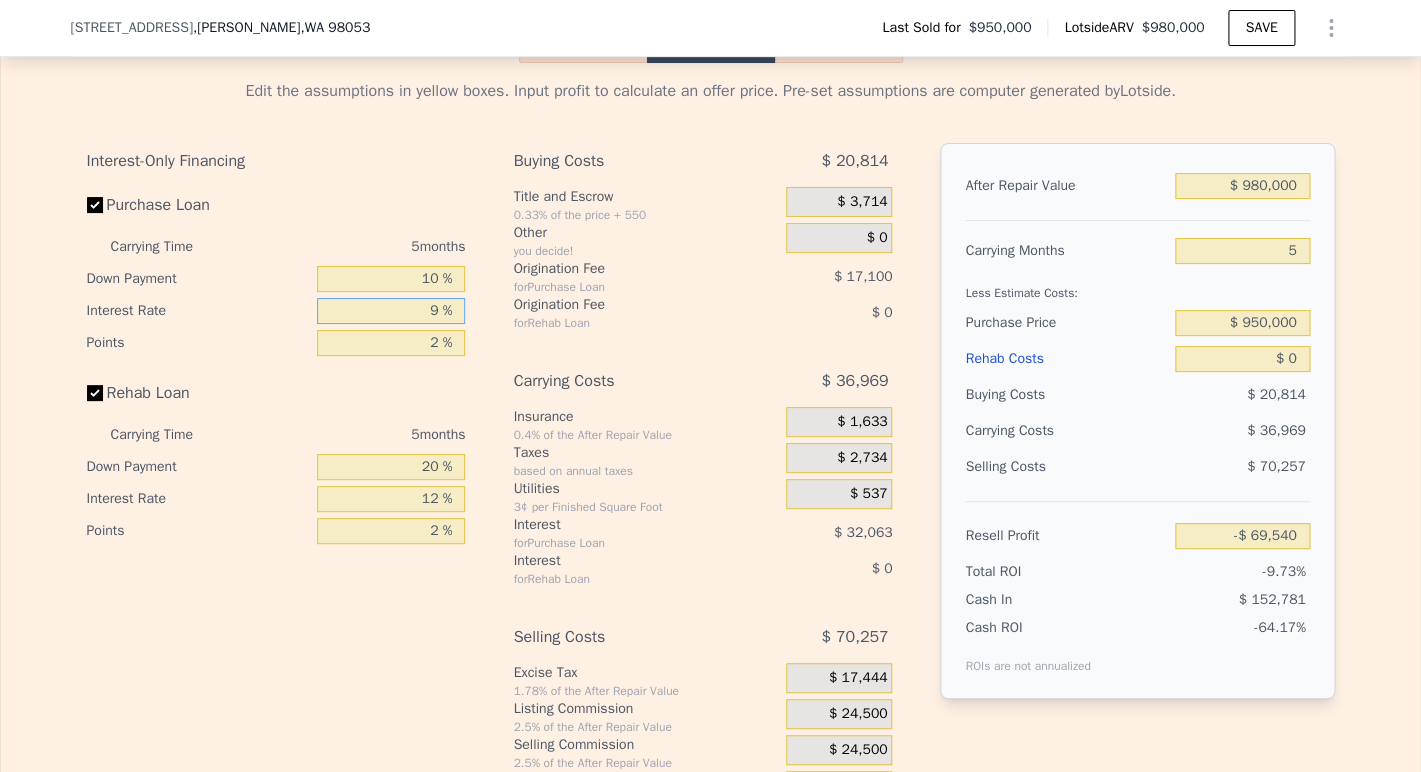 type on "-$ 98,040" 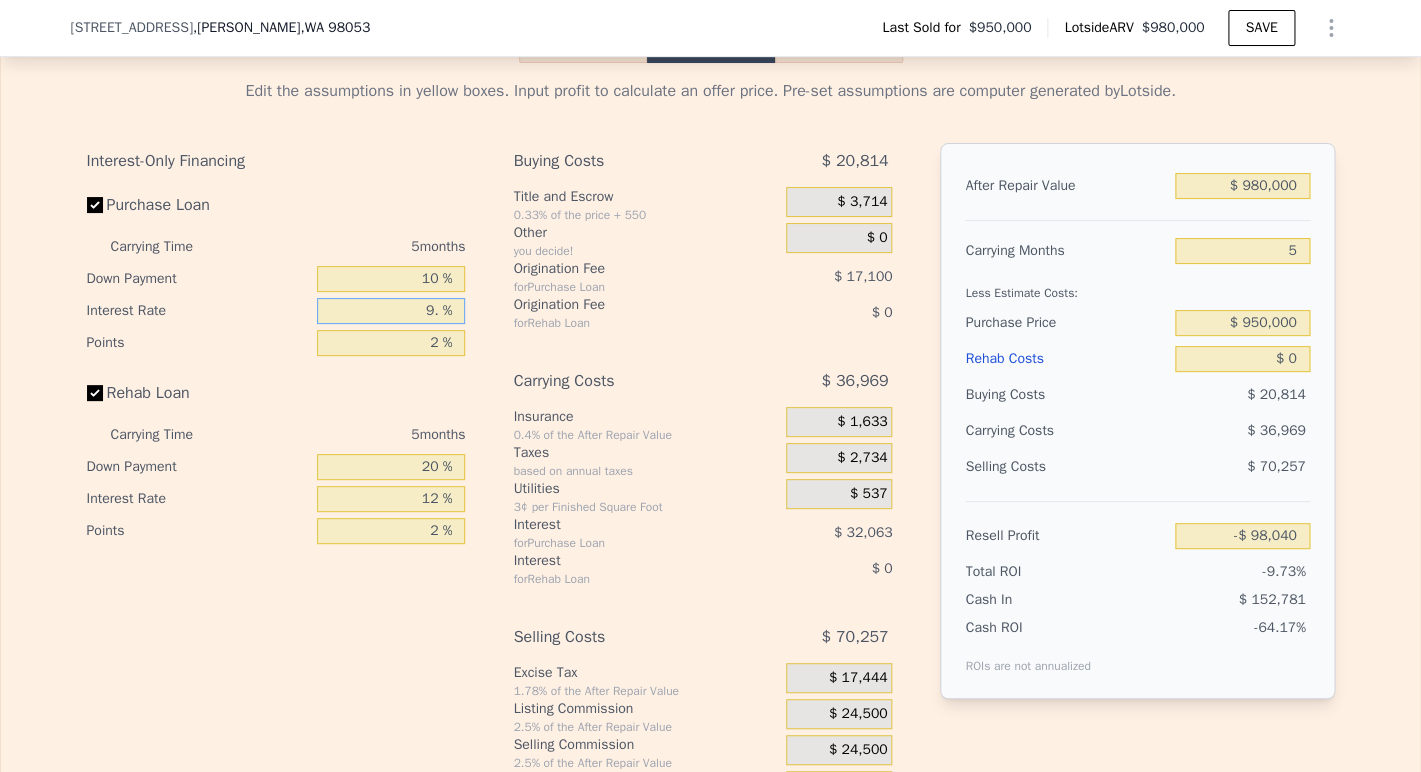 type on "9.5 %" 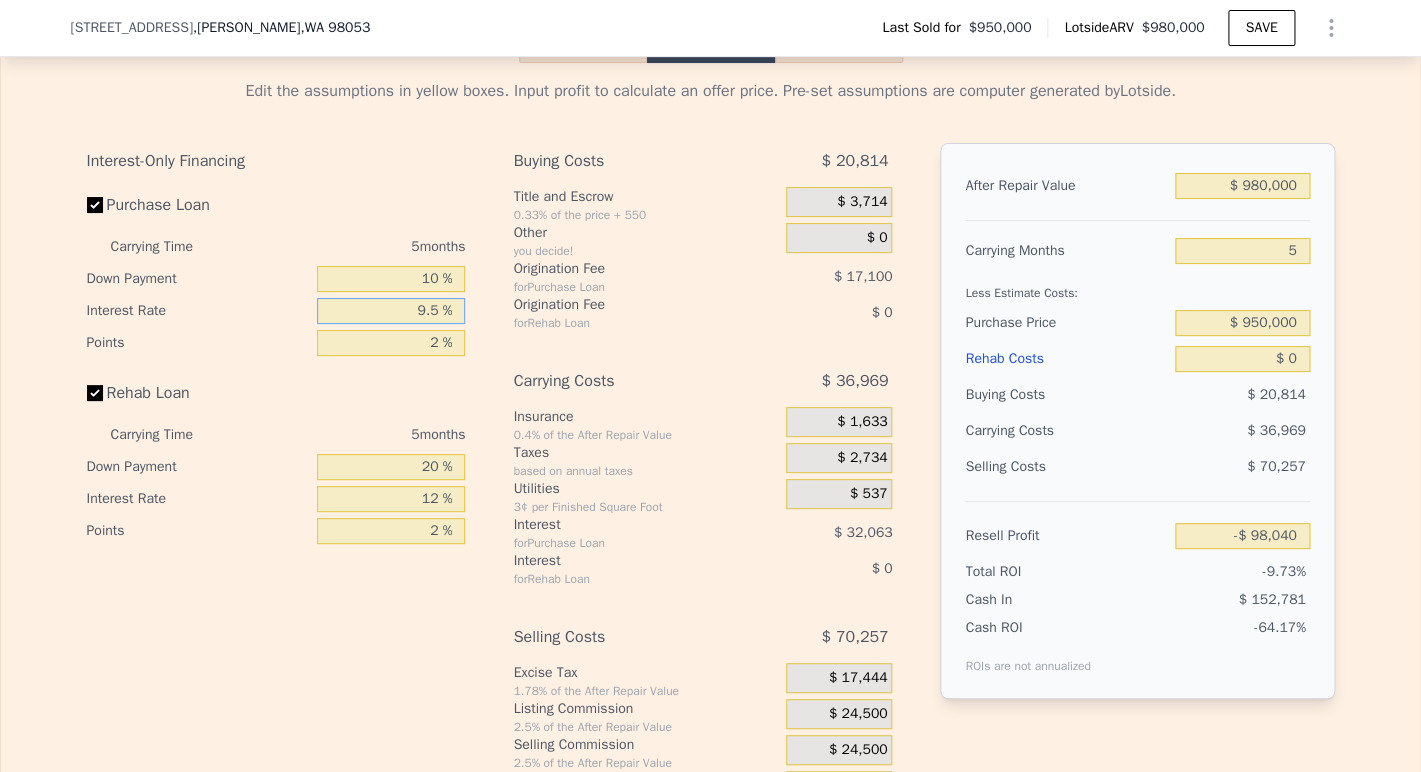 type on "-$ 99,820" 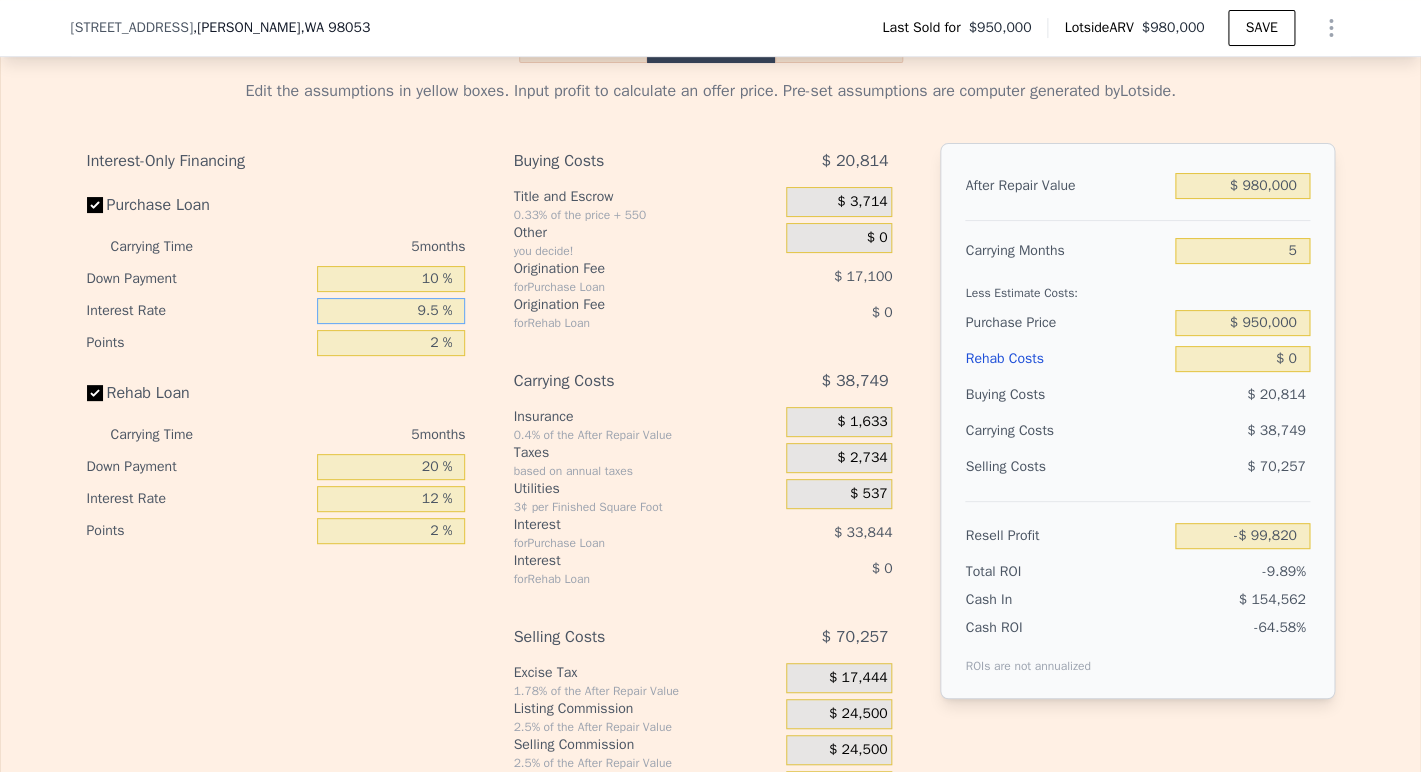 type on "9.5 %" 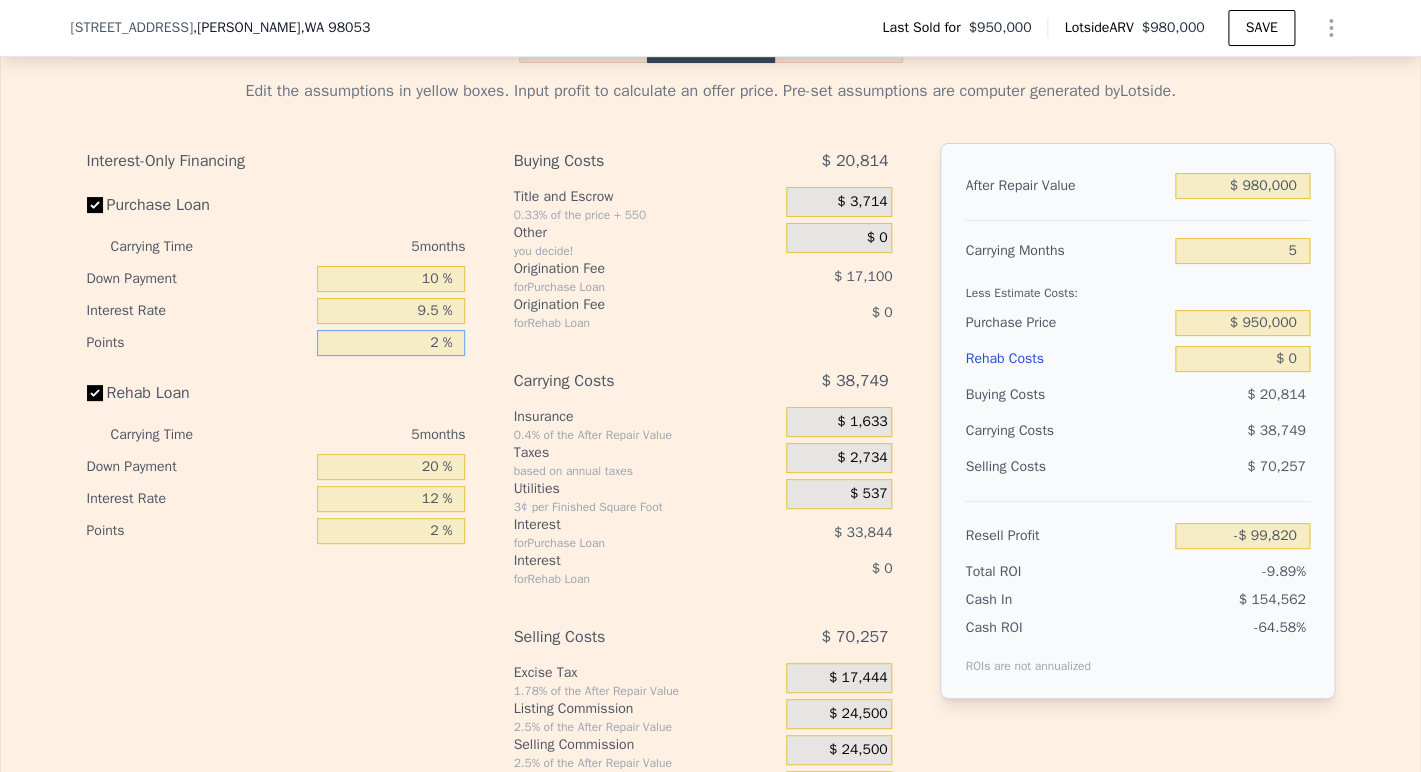 click on "2 %" at bounding box center [391, 343] 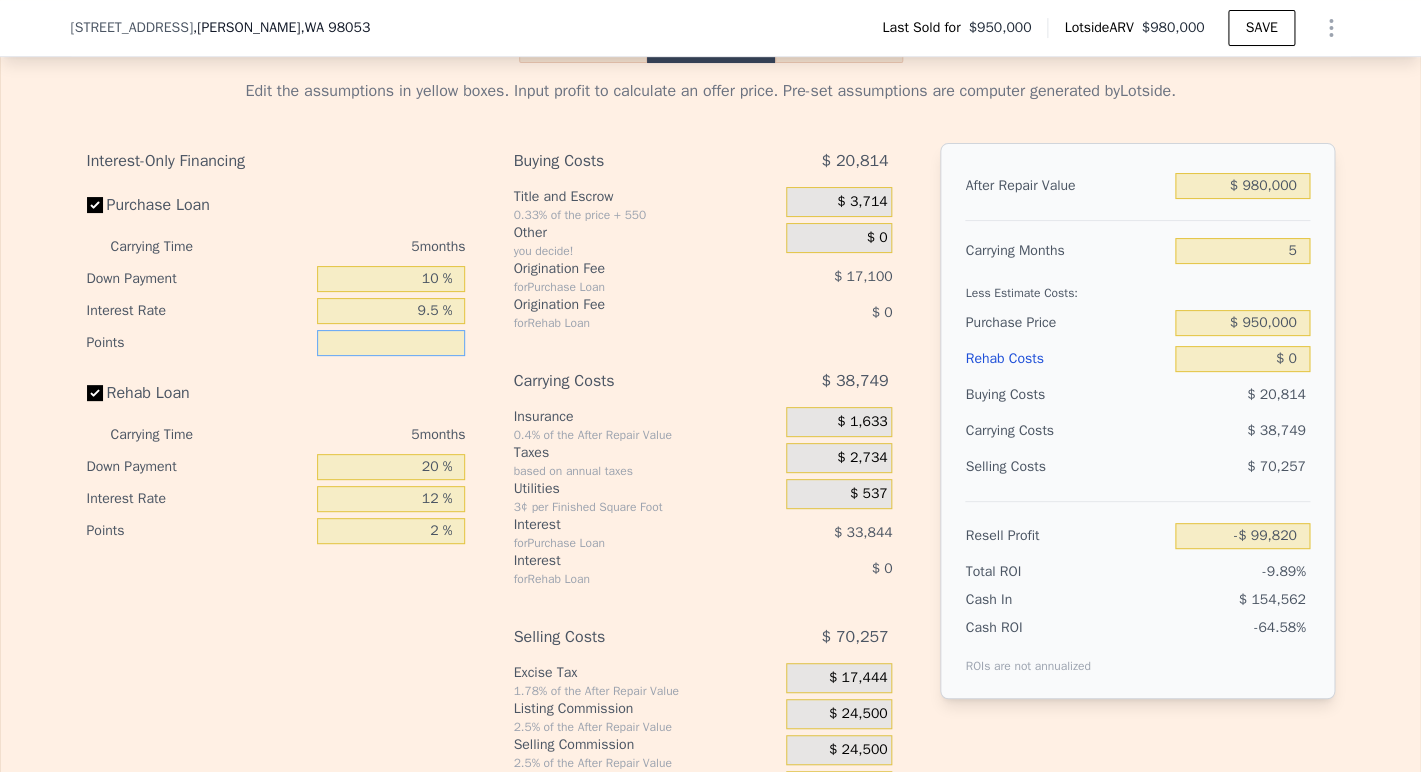 type on "1 %" 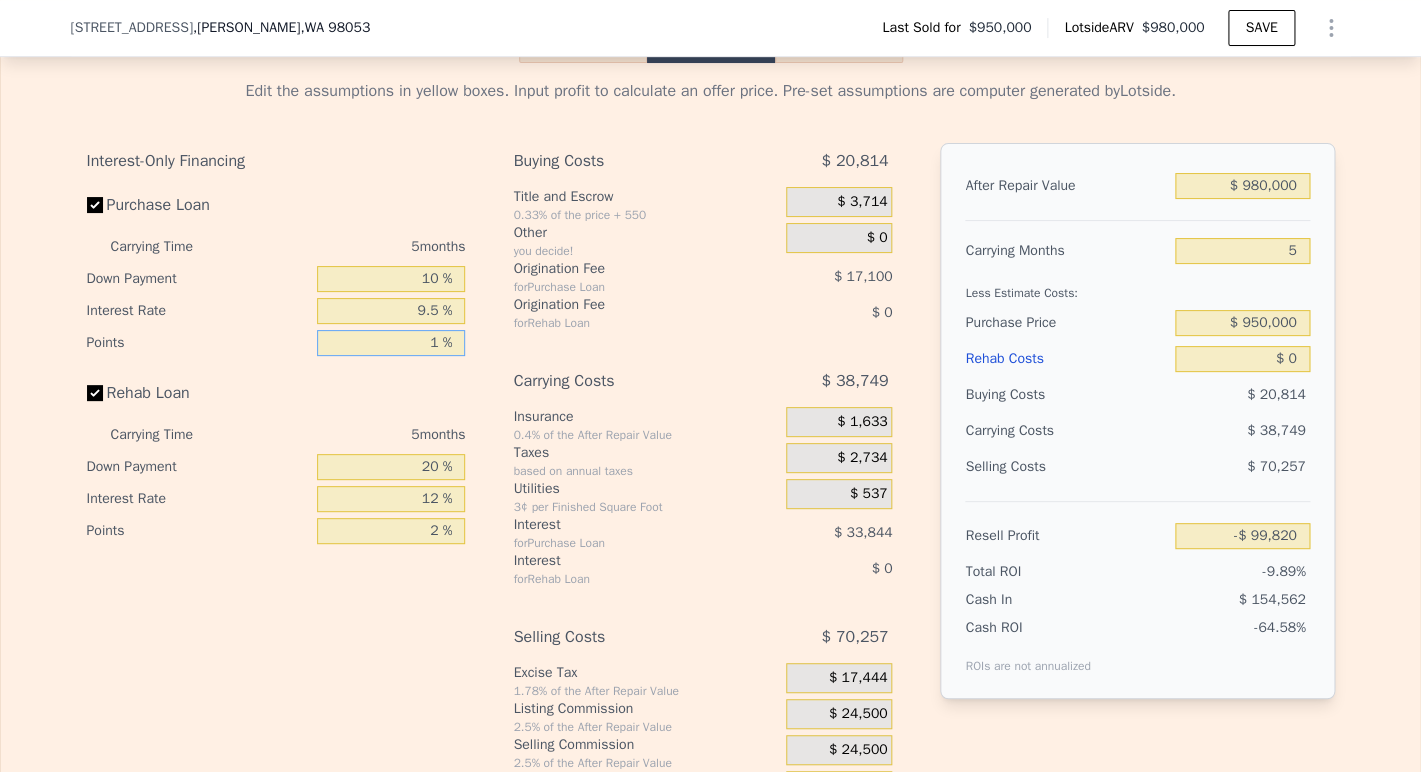type on "-$ 91,270" 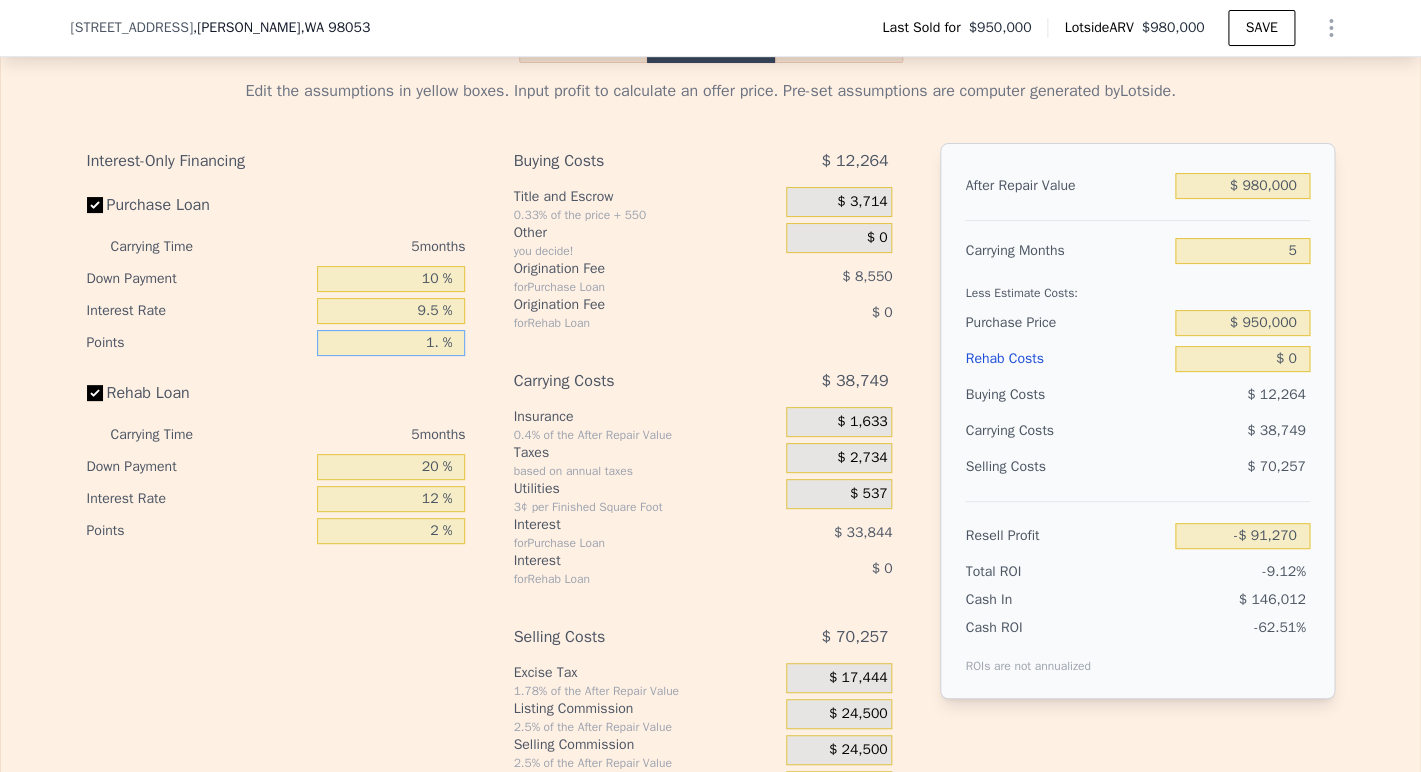 type on "1.5 %" 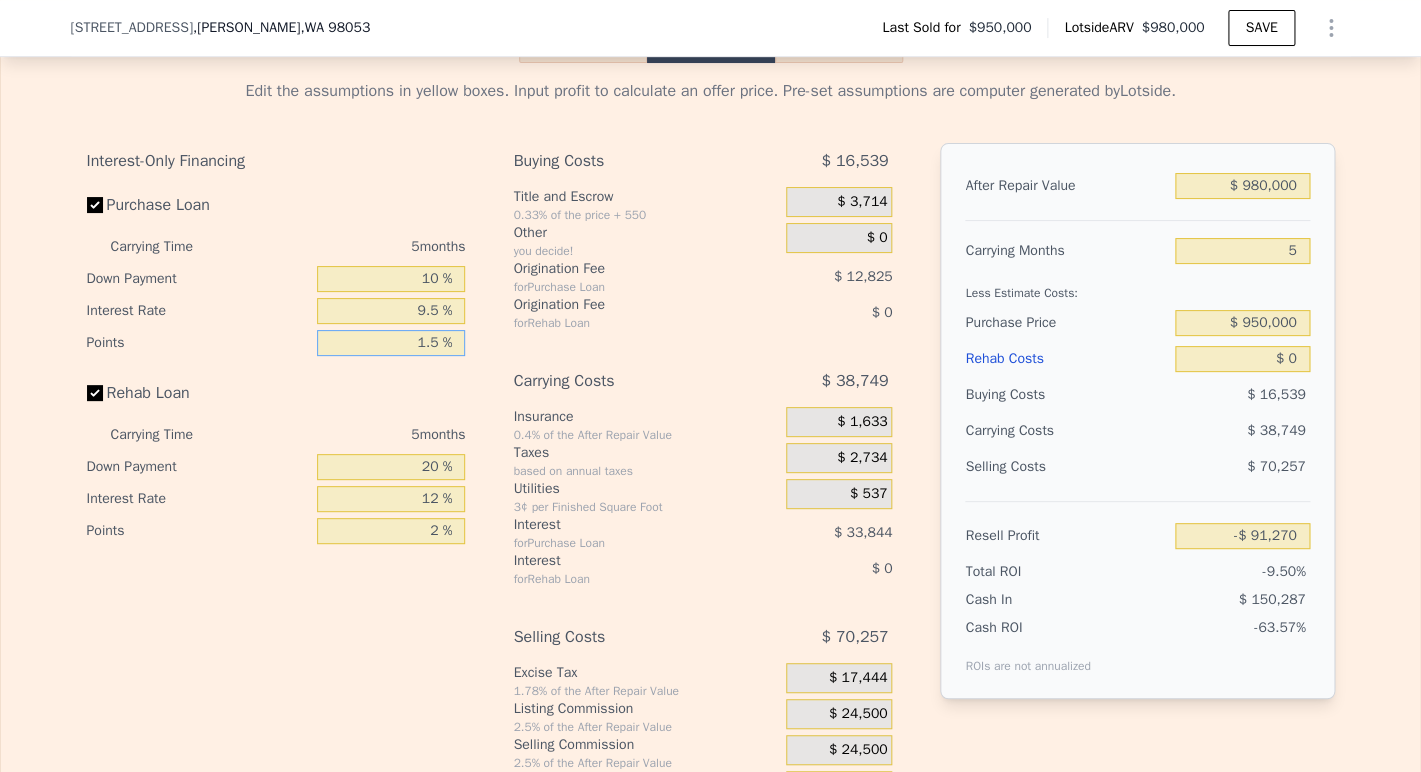 type on "-$ 95,545" 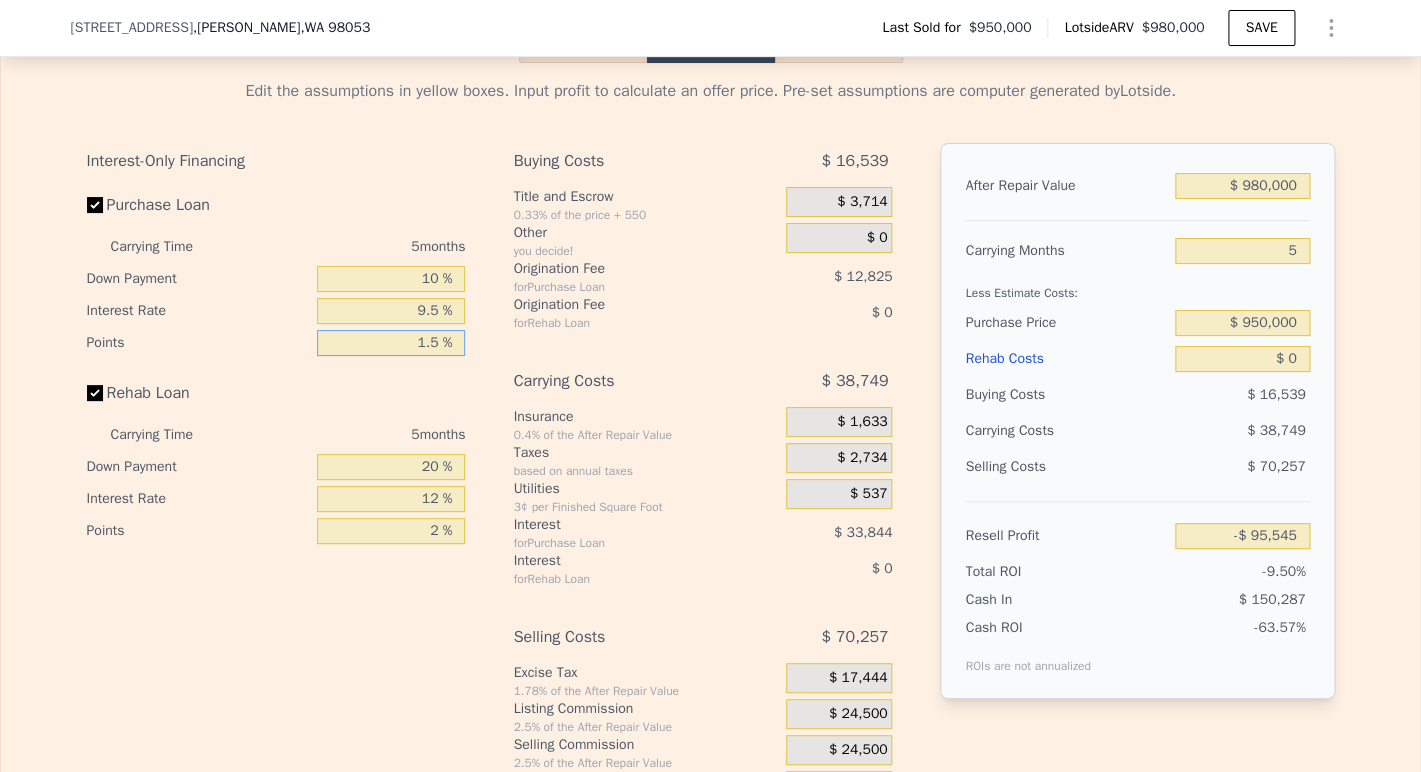 type on "1.5 %" 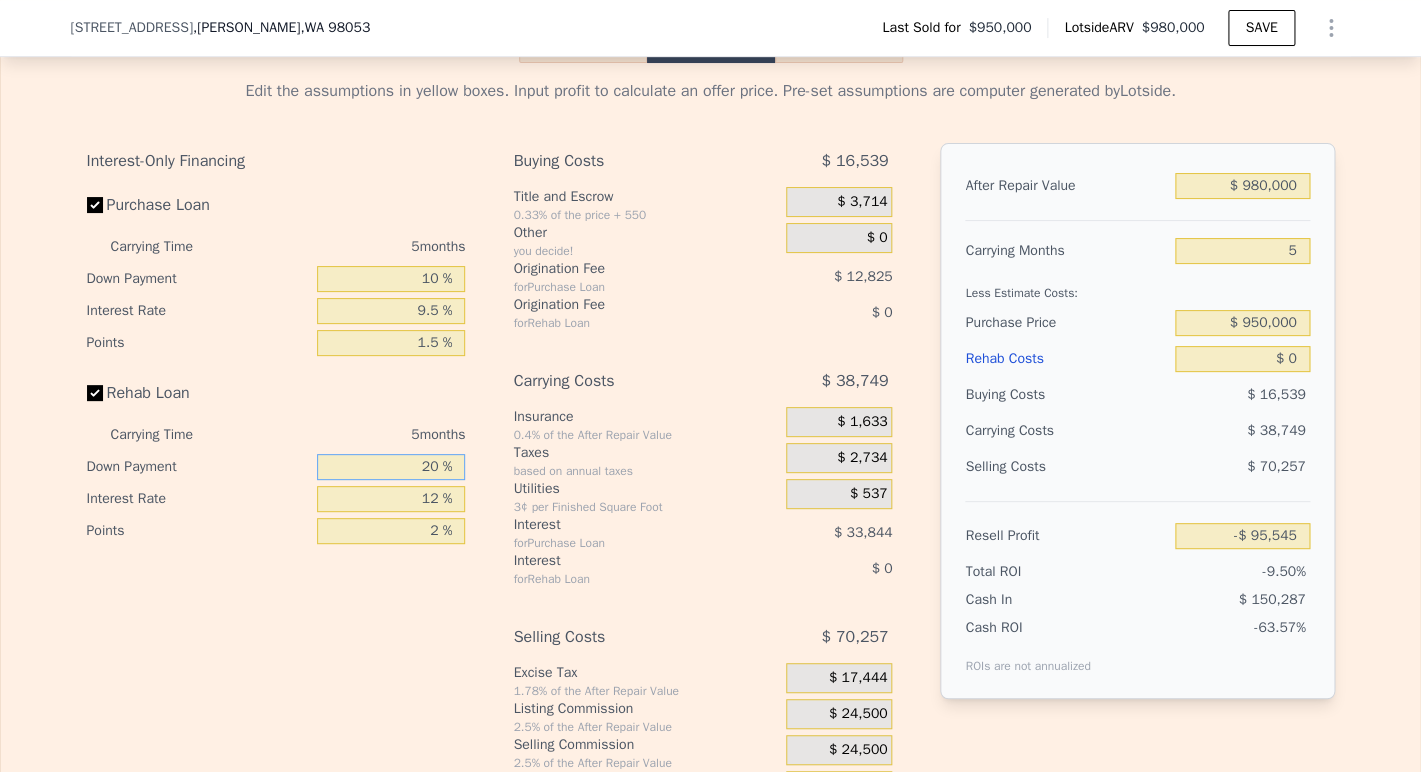click on "20 %" at bounding box center (391, 467) 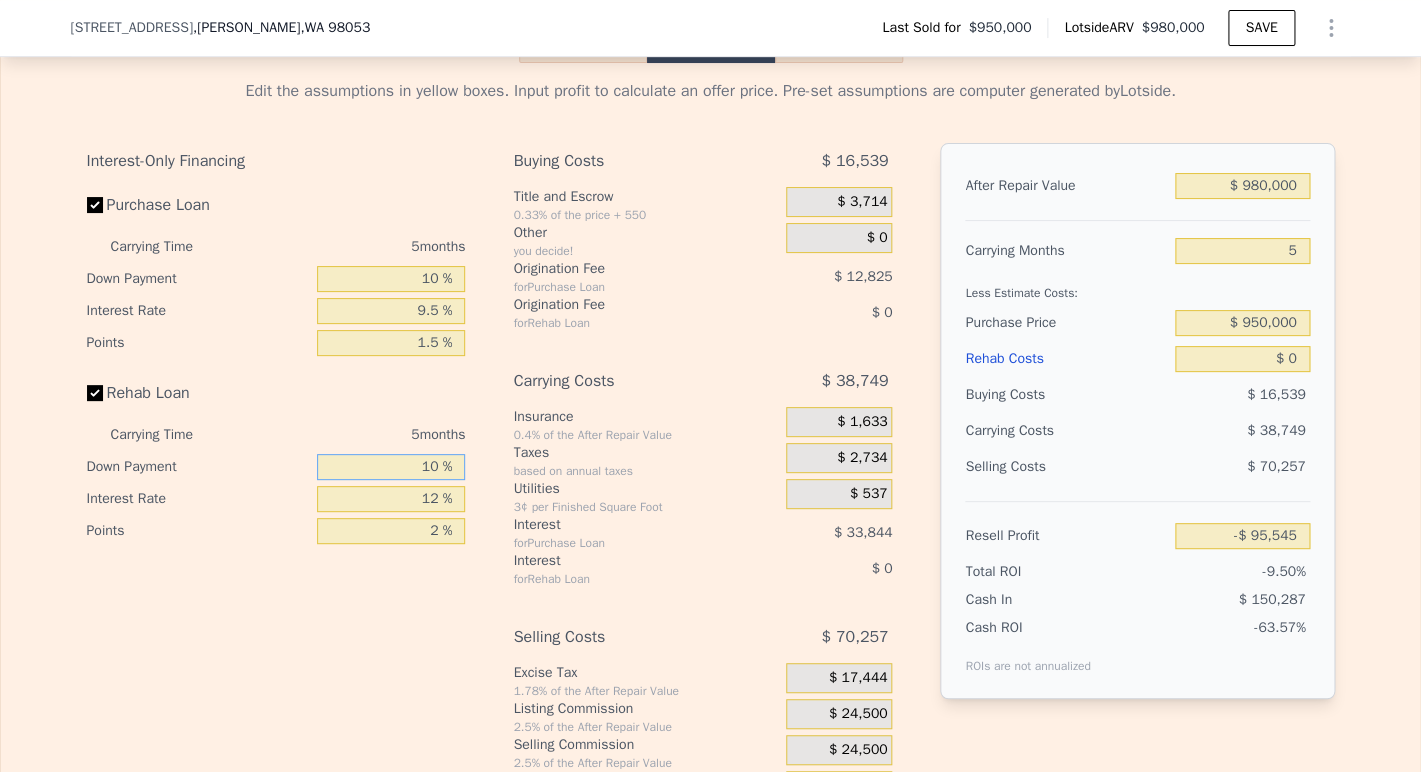 type on "10 %" 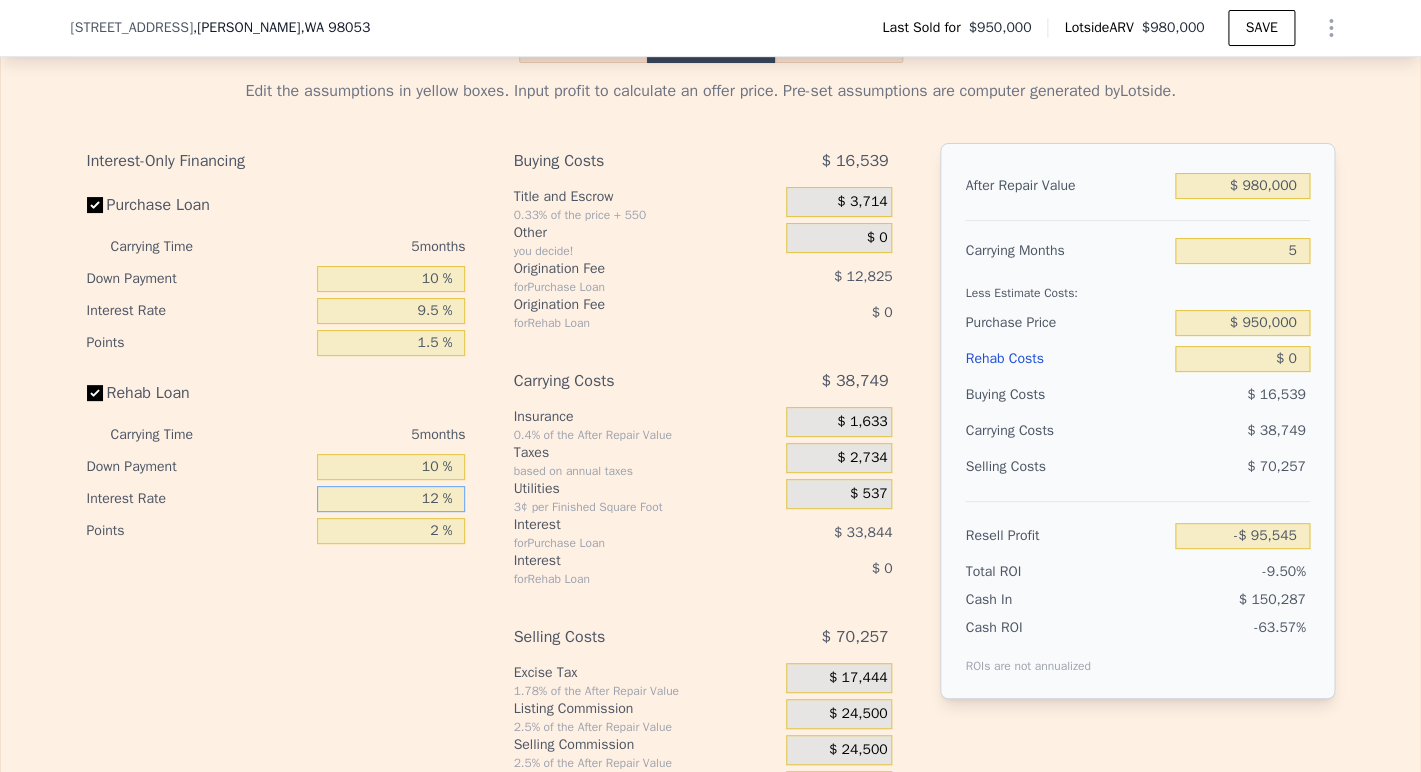 click on "12 %" at bounding box center [391, 499] 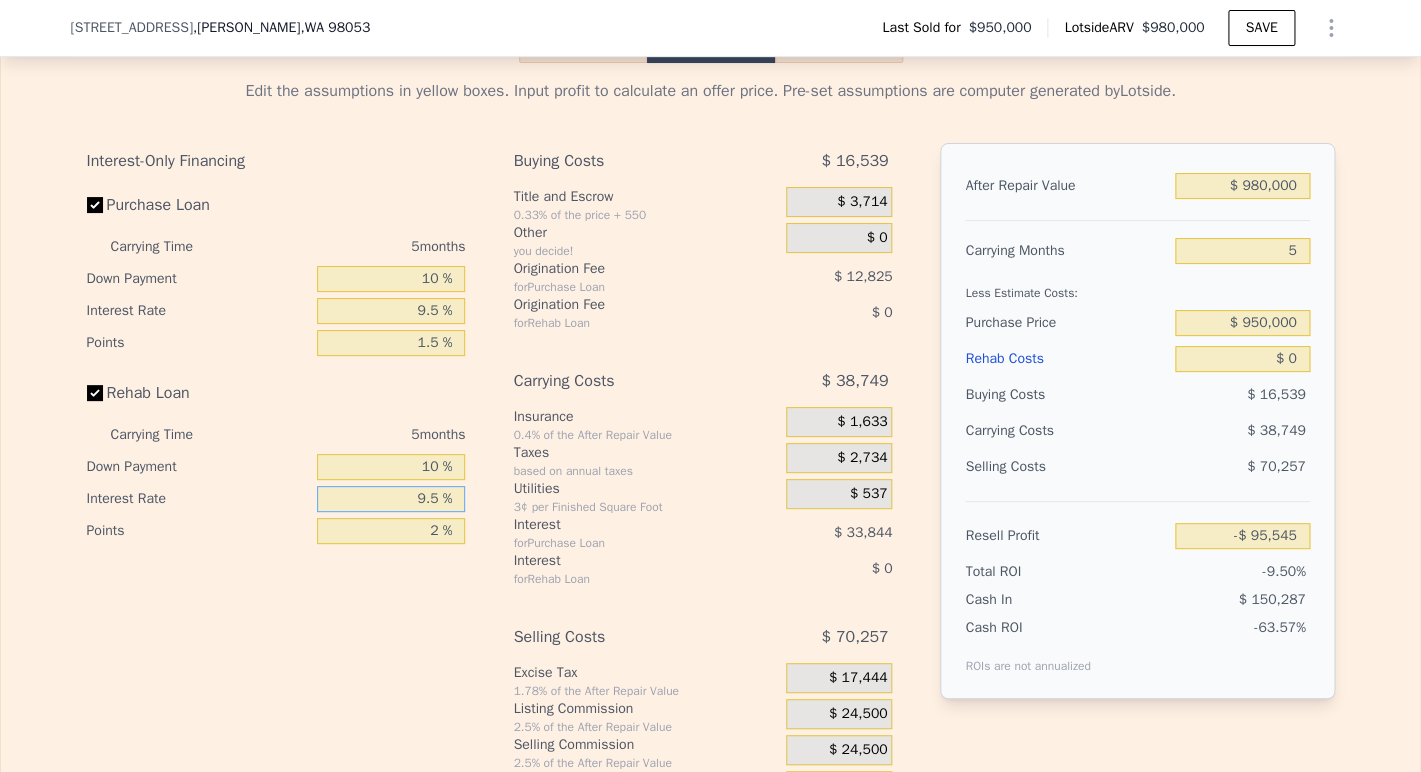 type on "9.5 %" 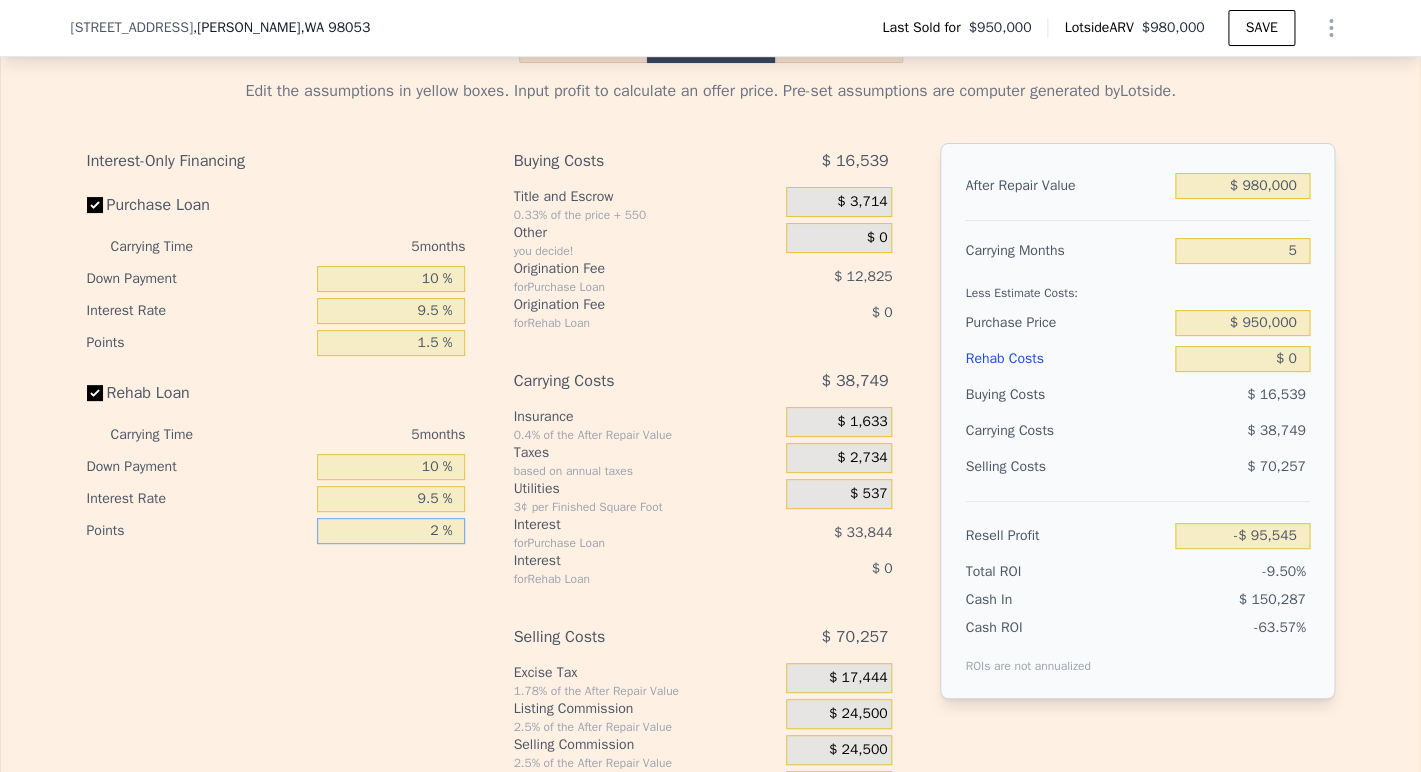 click on "2 %" at bounding box center (391, 531) 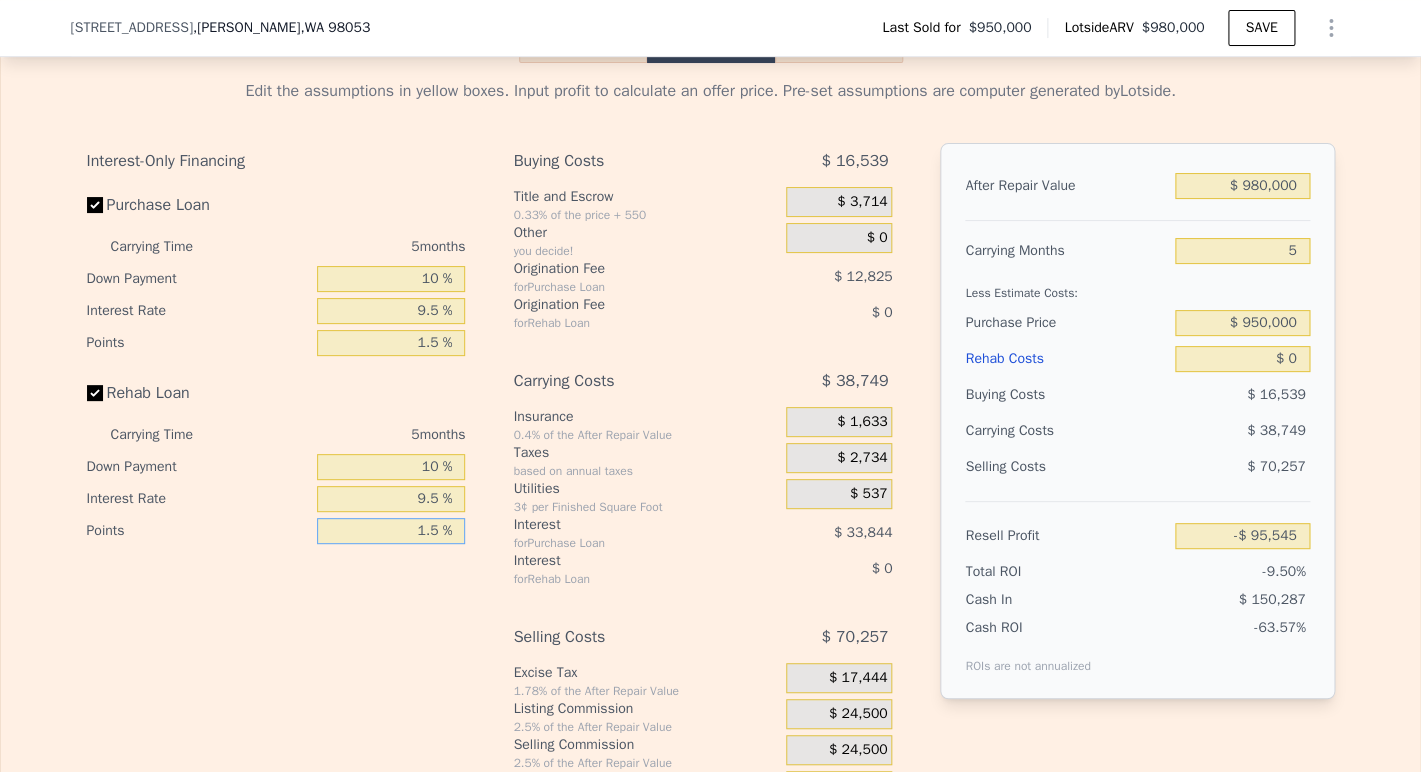 type on "1.5 %" 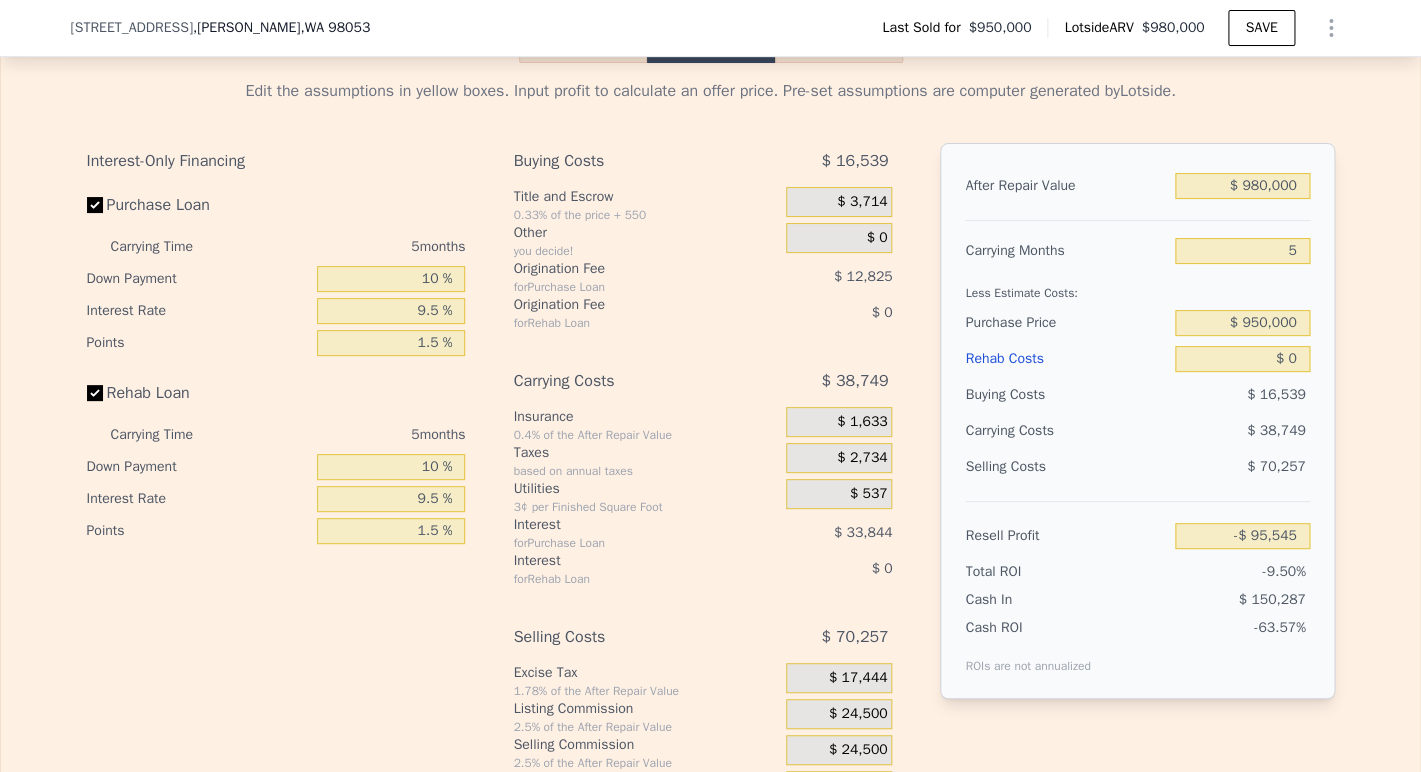 click on "Less Estimate Costs:" at bounding box center (1137, 287) 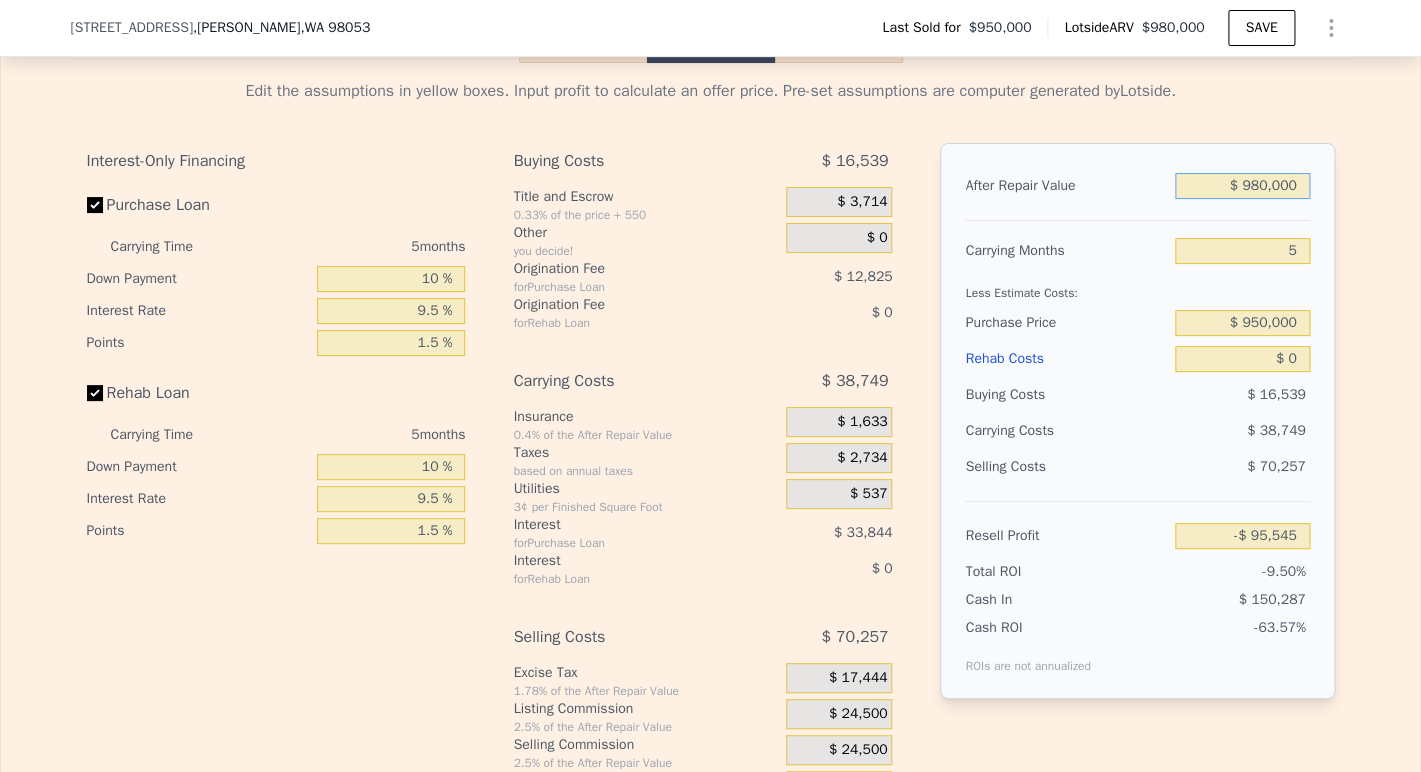 click on "$ 980,000" at bounding box center (1242, 186) 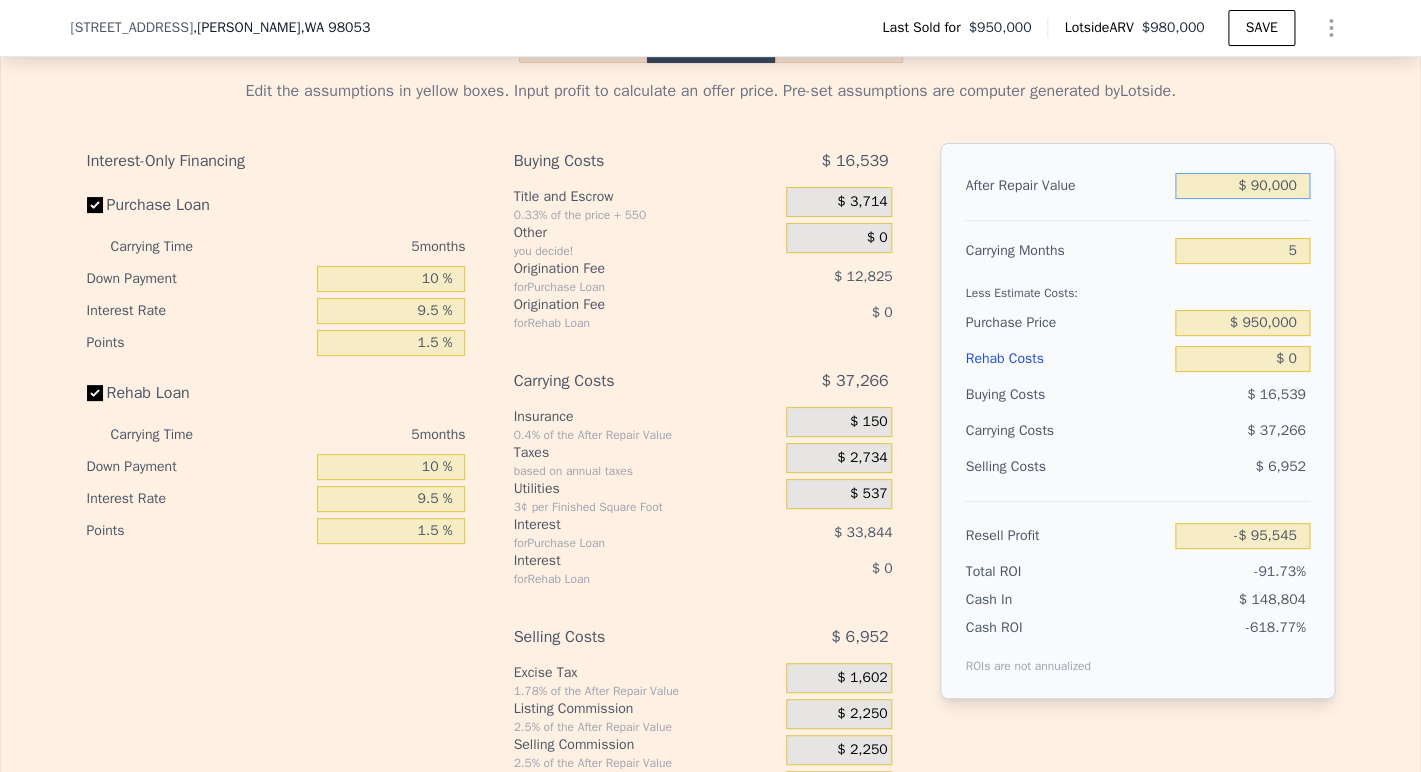 type on "-$ 920,757" 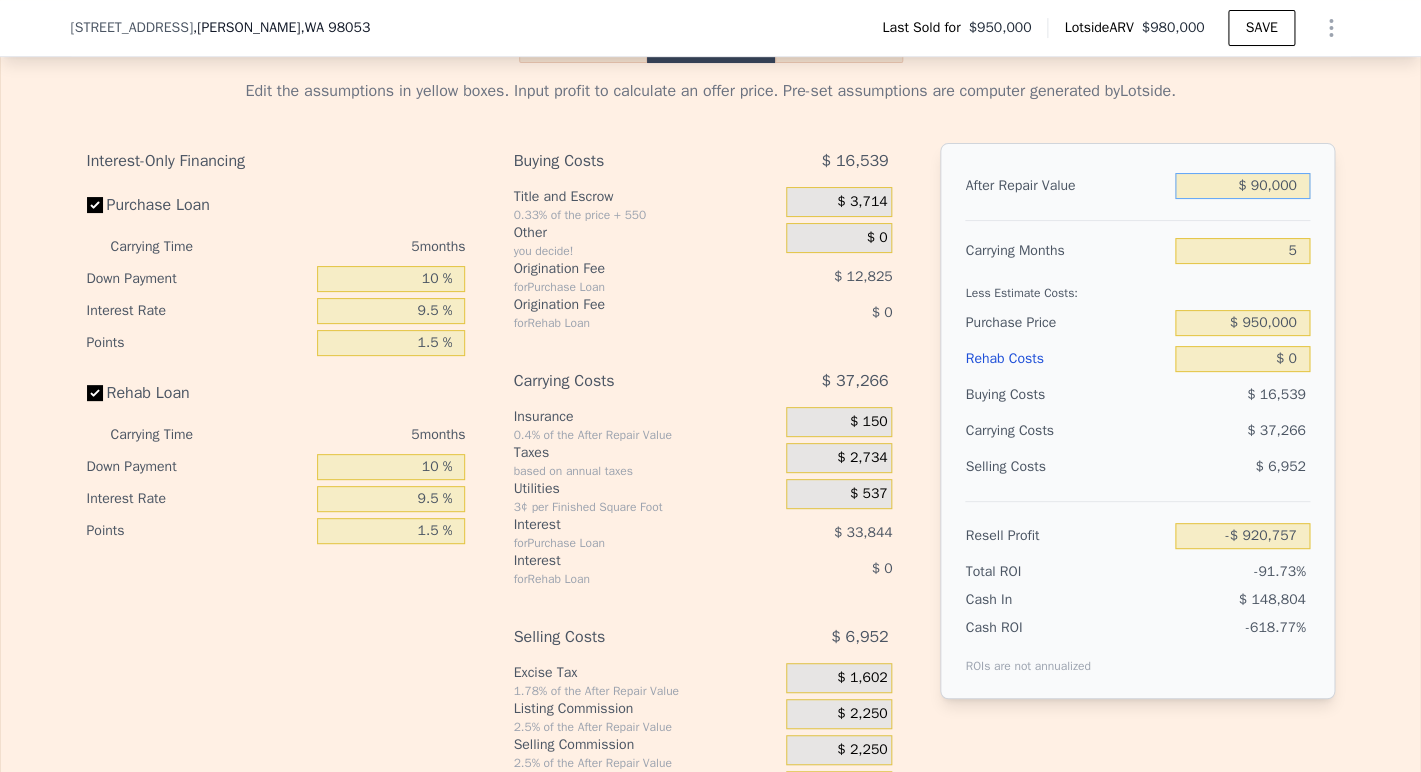 type on "$ 900,000" 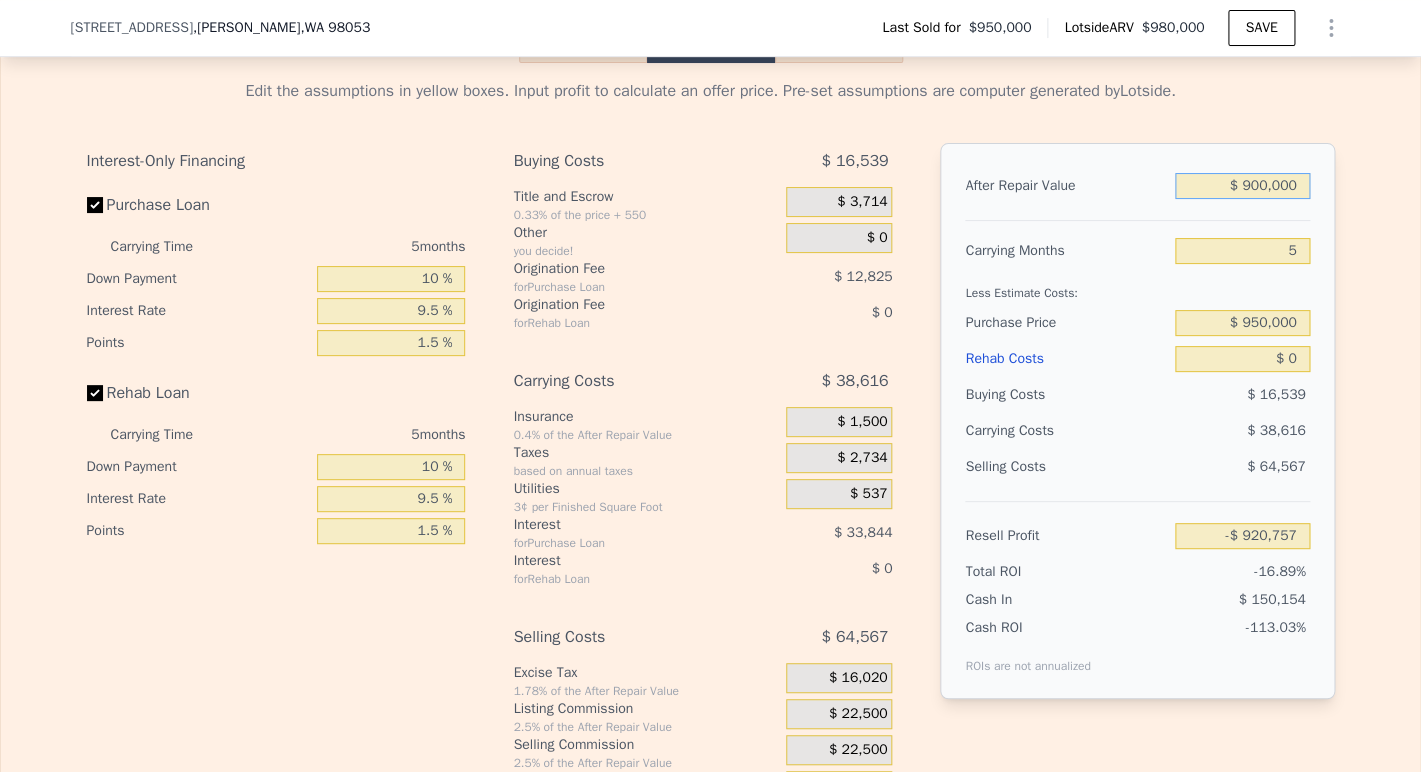 type on "-$ 169,722" 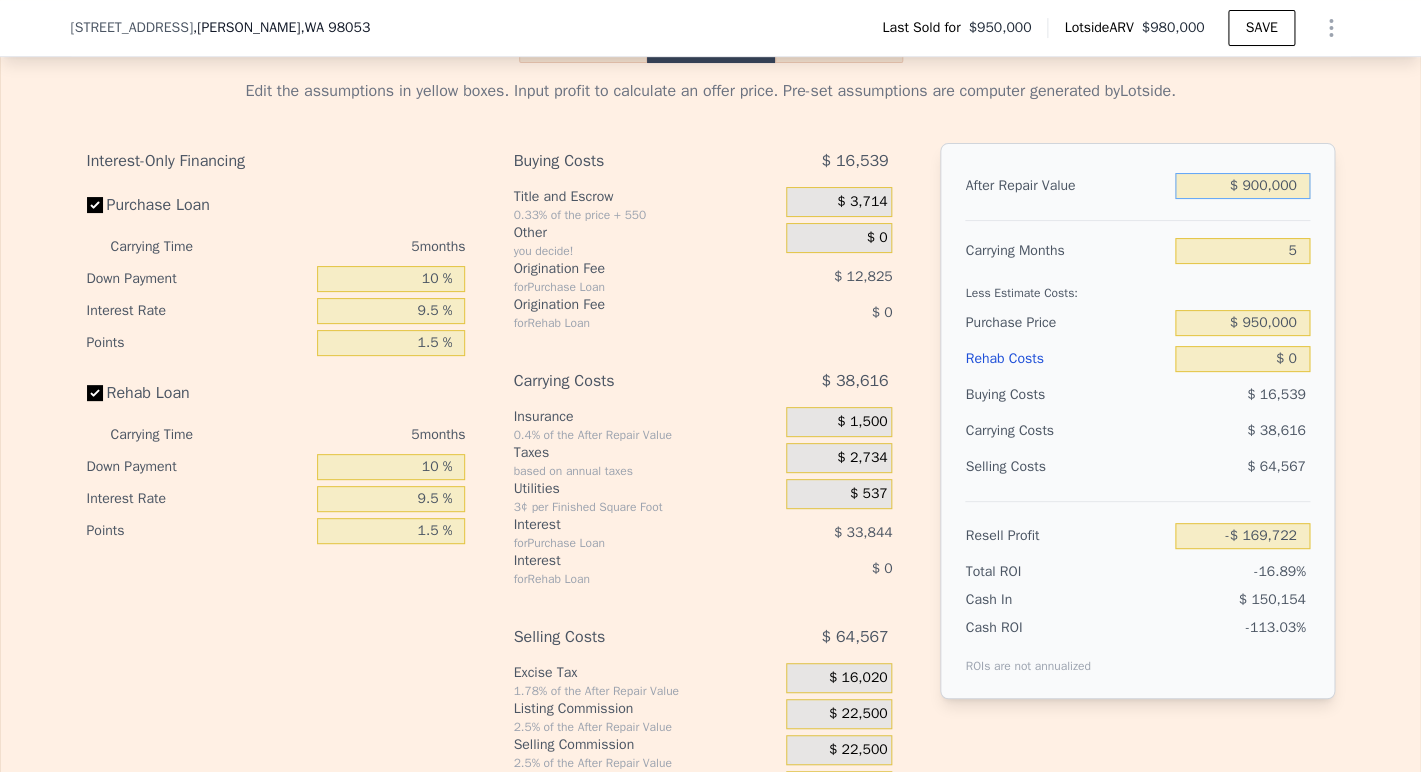 type on "$ 900,000" 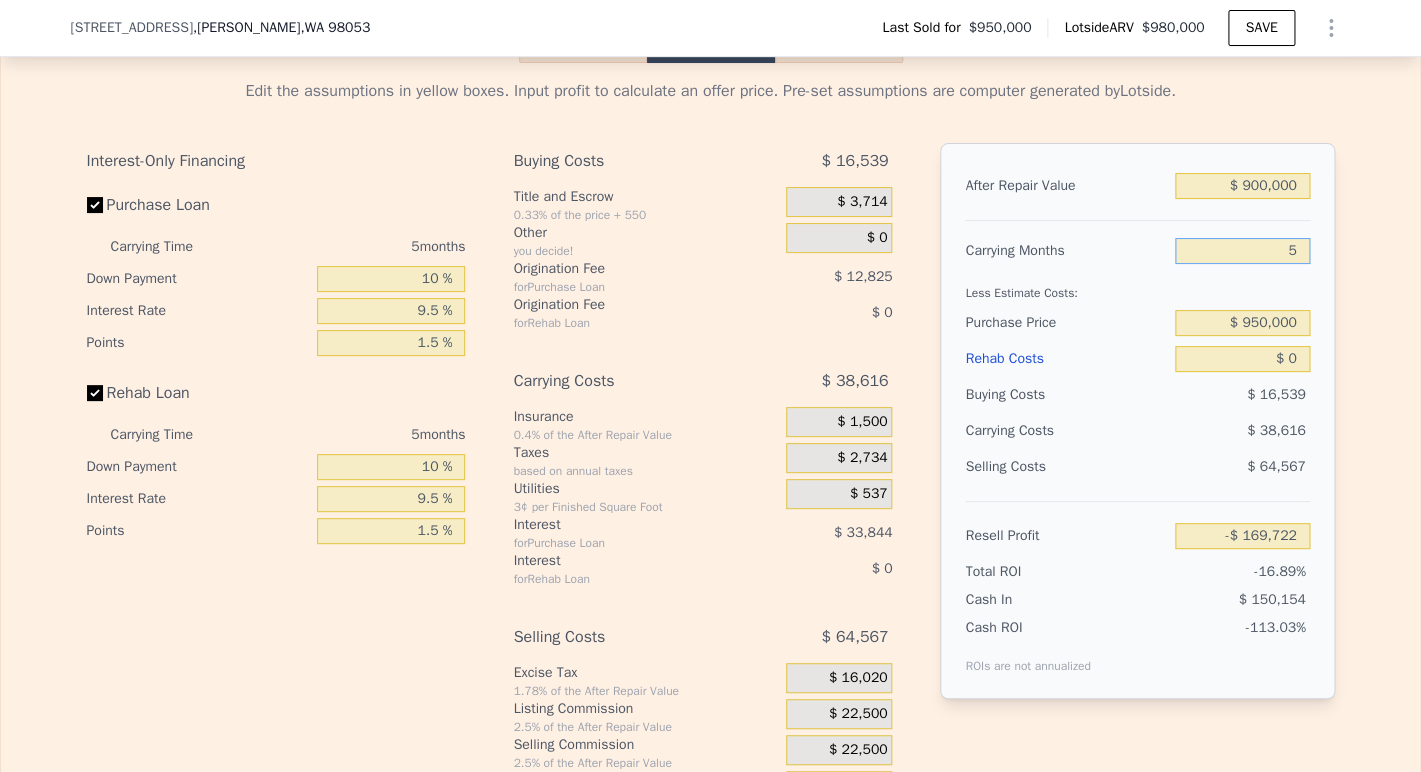 click on "5" at bounding box center [1242, 251] 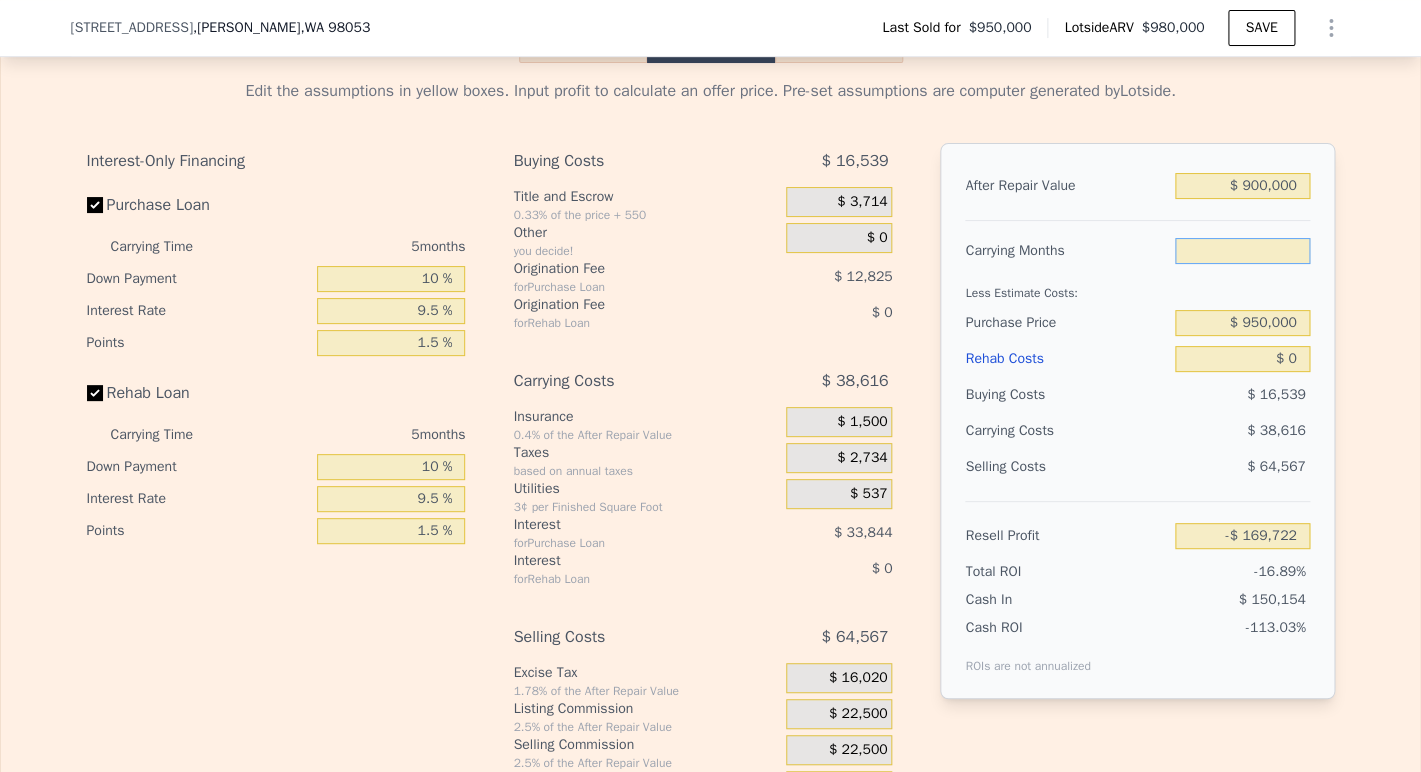 type on "3" 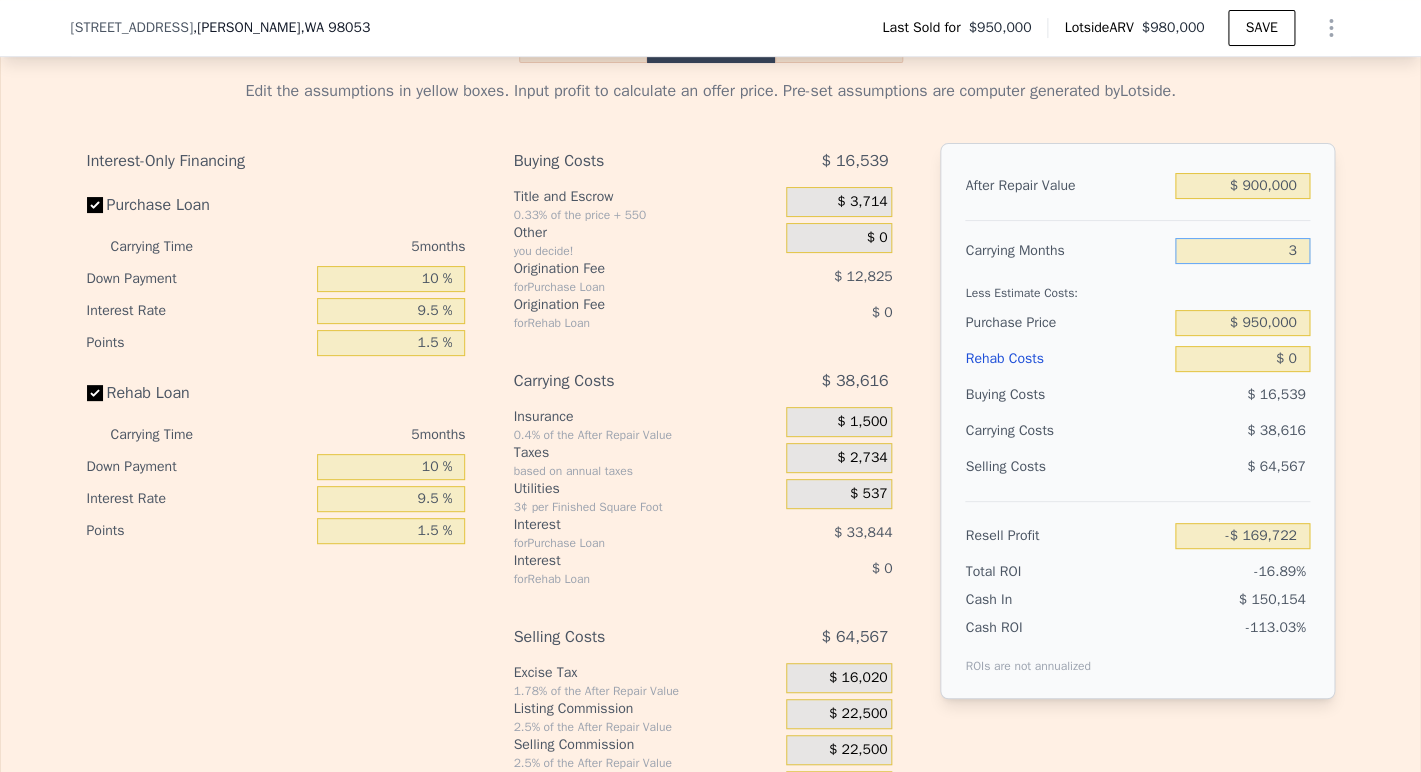 type on "-$ 154,276" 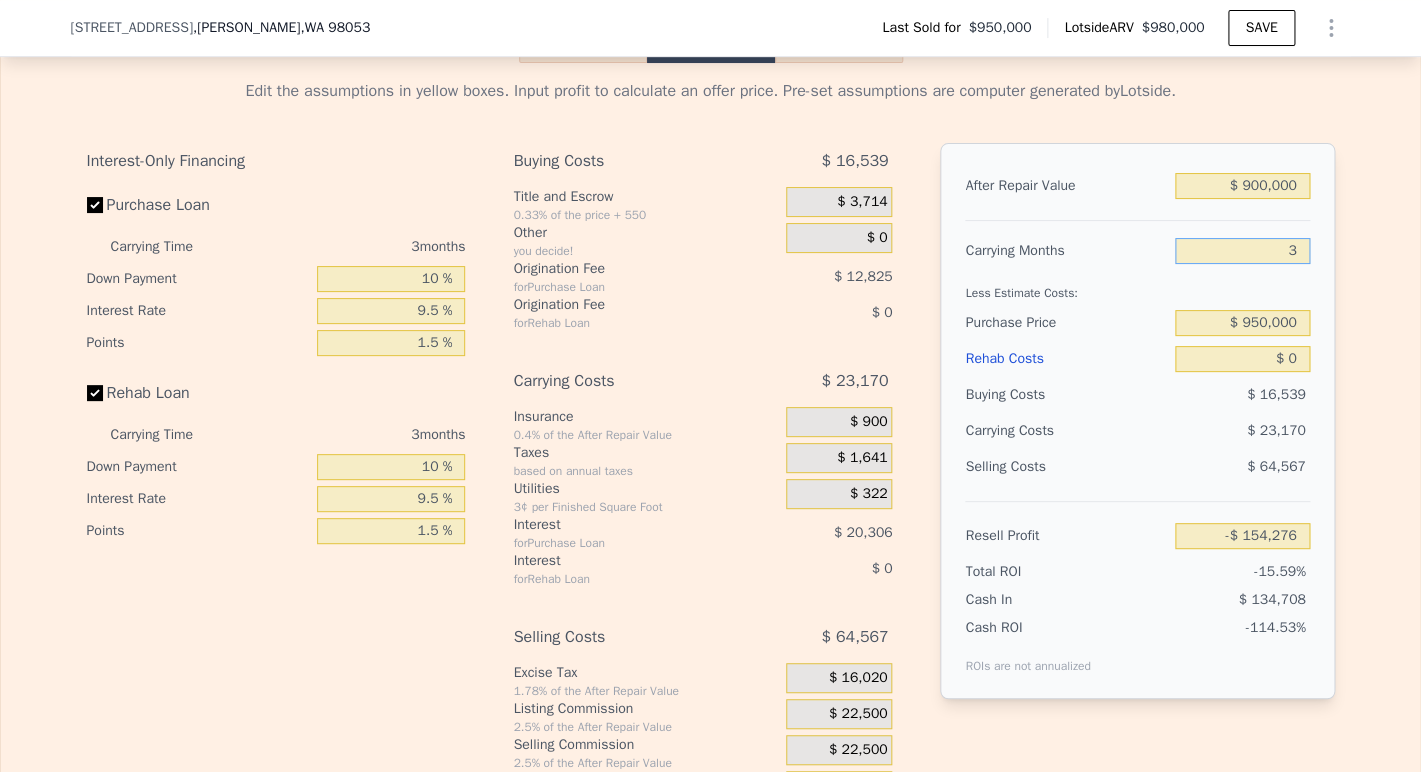 type on "3" 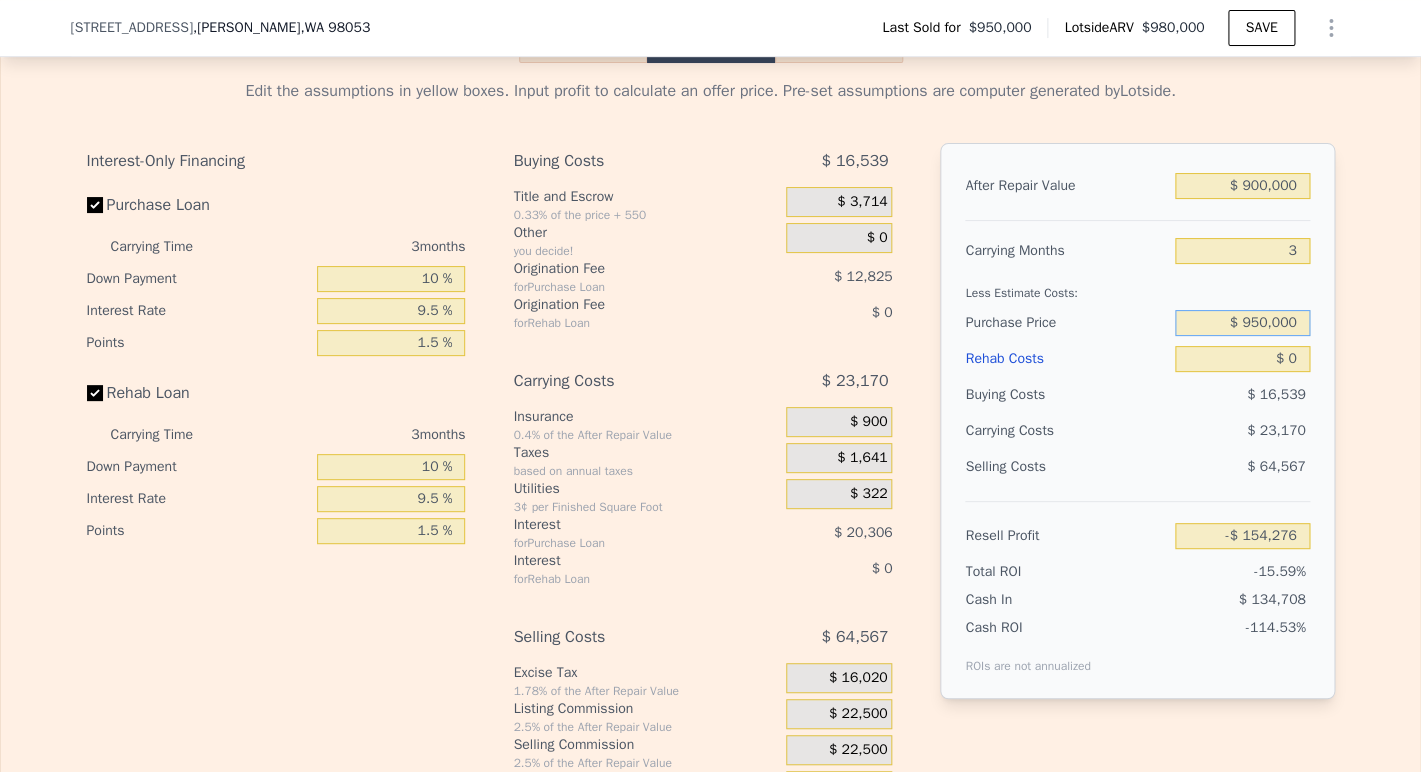 drag, startPoint x: 1236, startPoint y: 336, endPoint x: 1346, endPoint y: 336, distance: 110 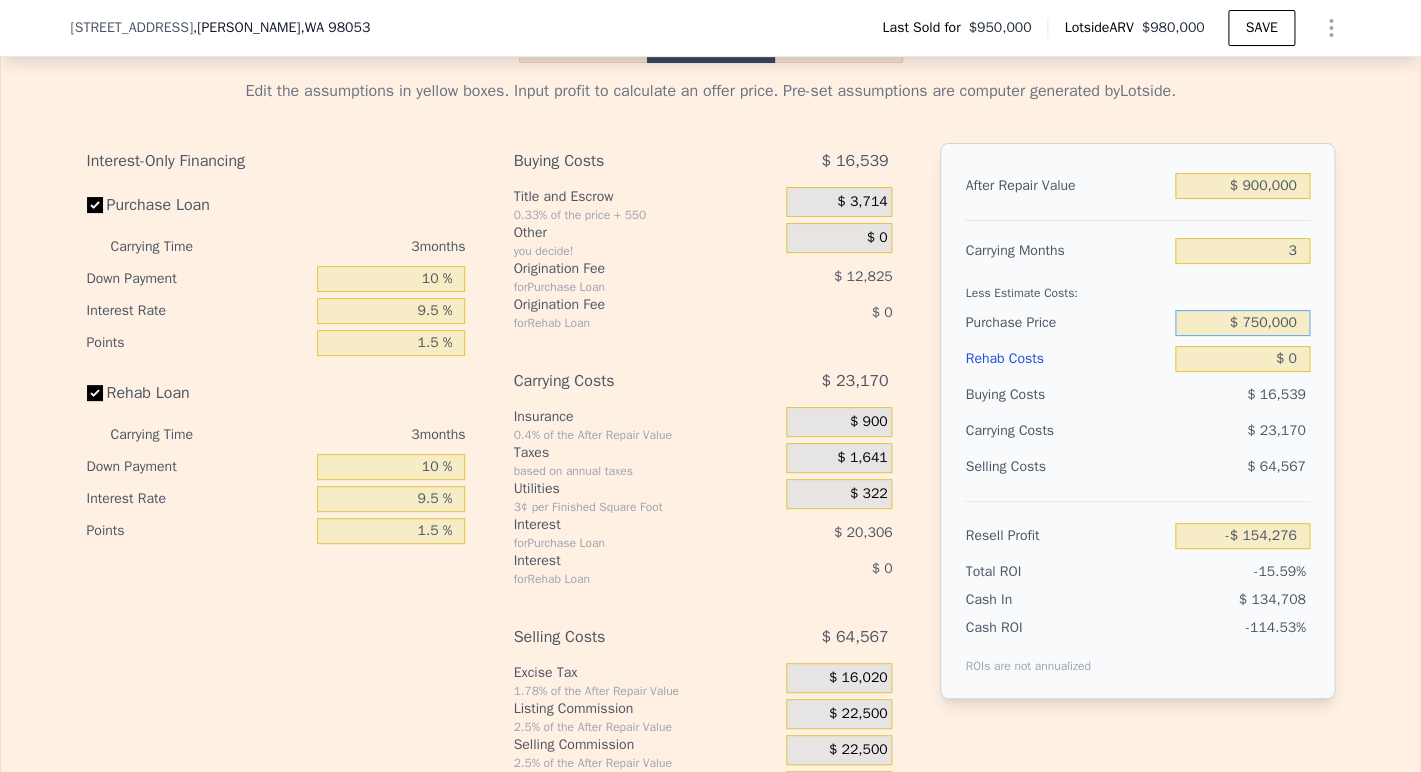 type on "$ 750,000" 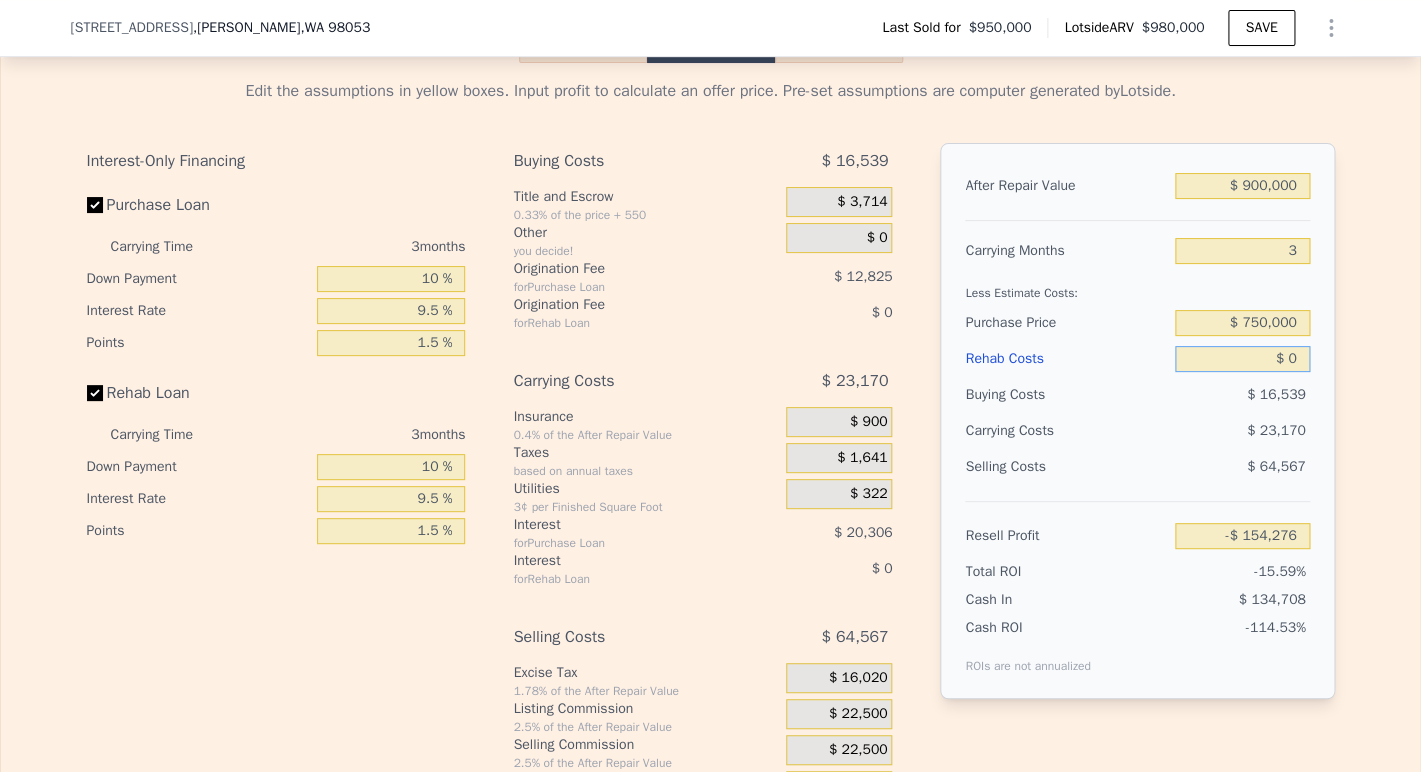 click on "$ 0" at bounding box center (1242, 359) 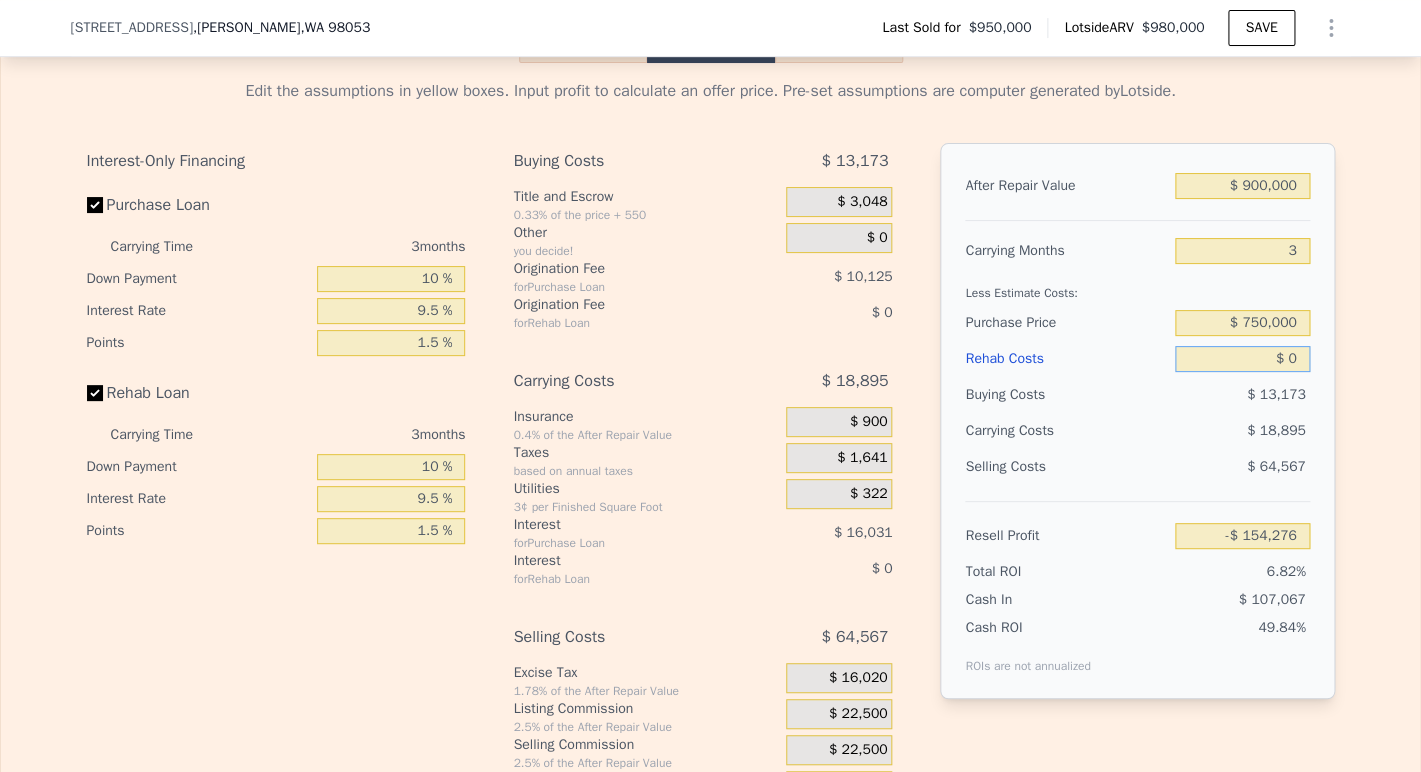 type on "$ 53,365" 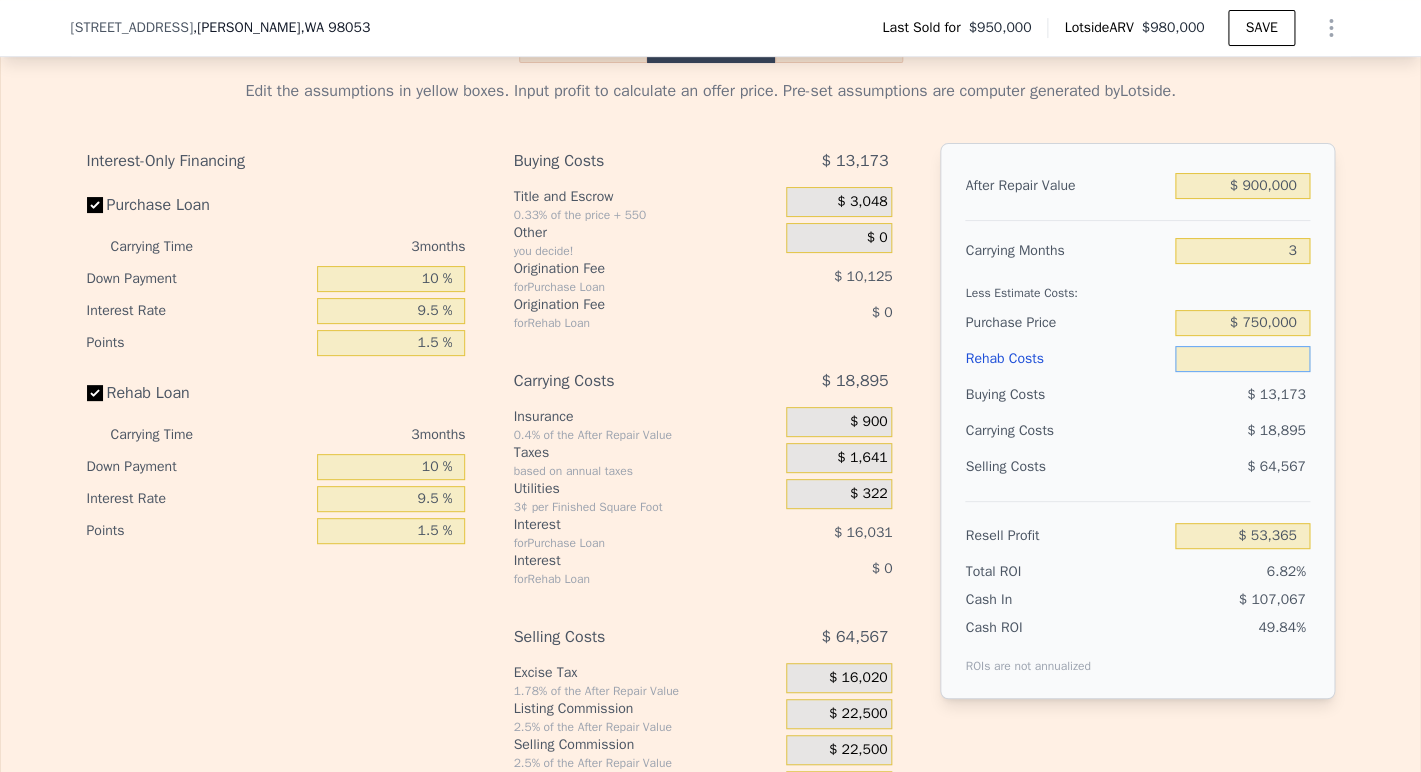 type on "$ 1" 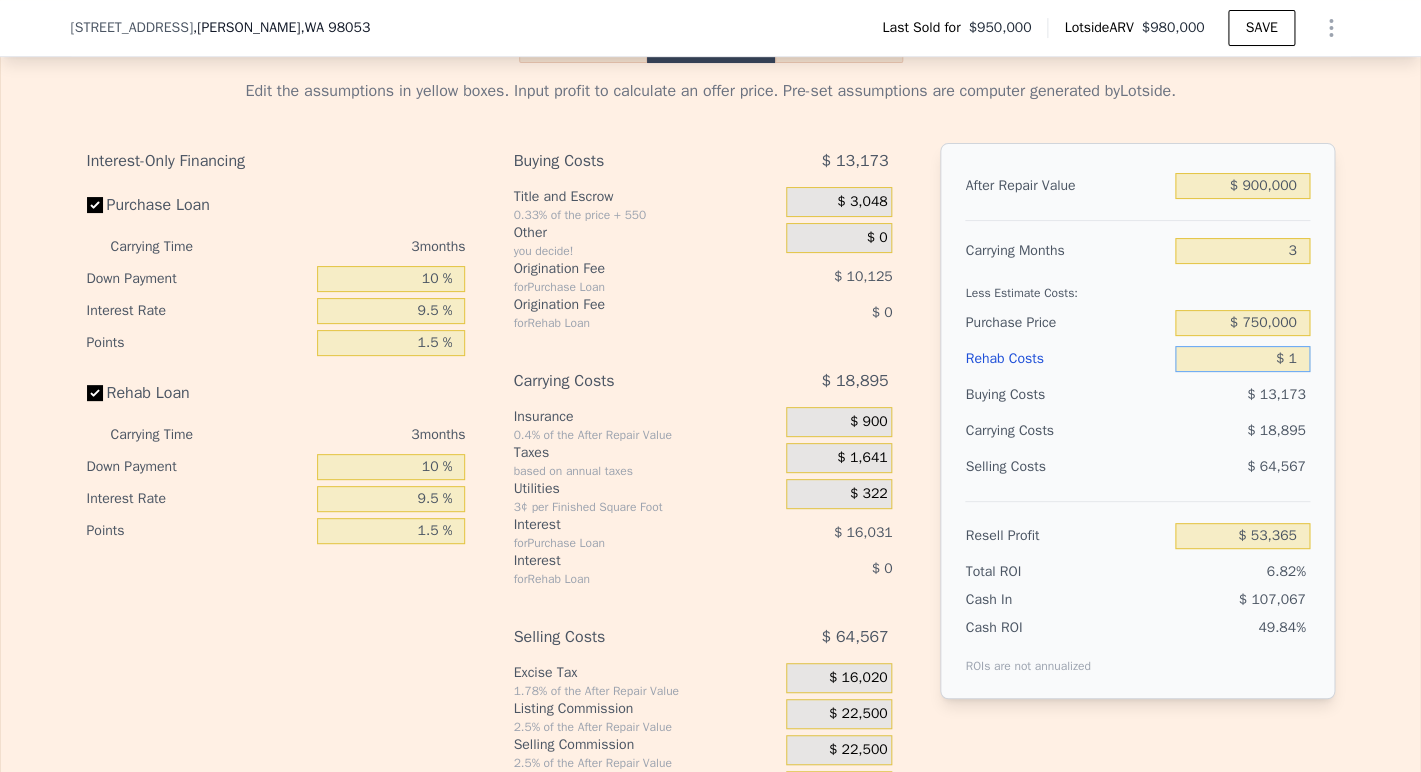 type on "$ 53,364" 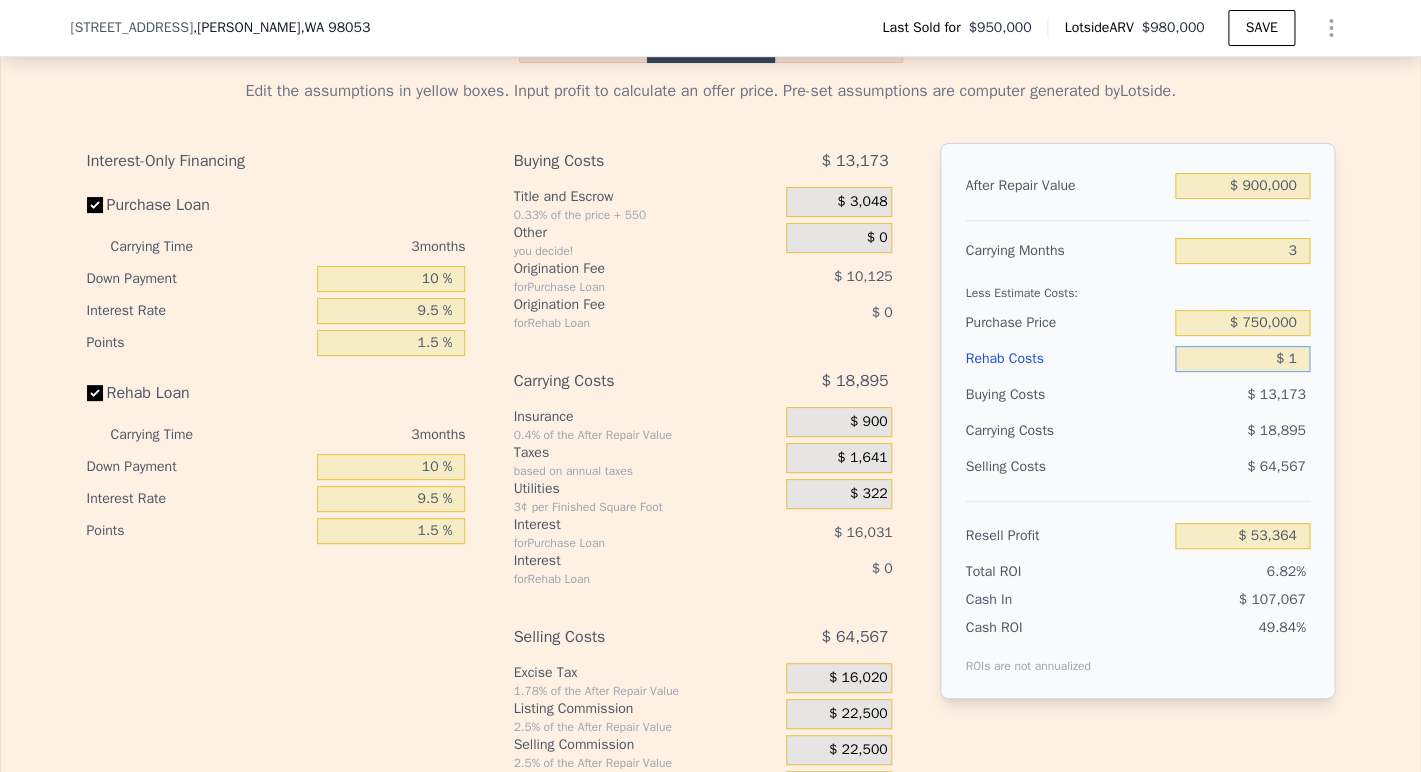 type on "$ 10" 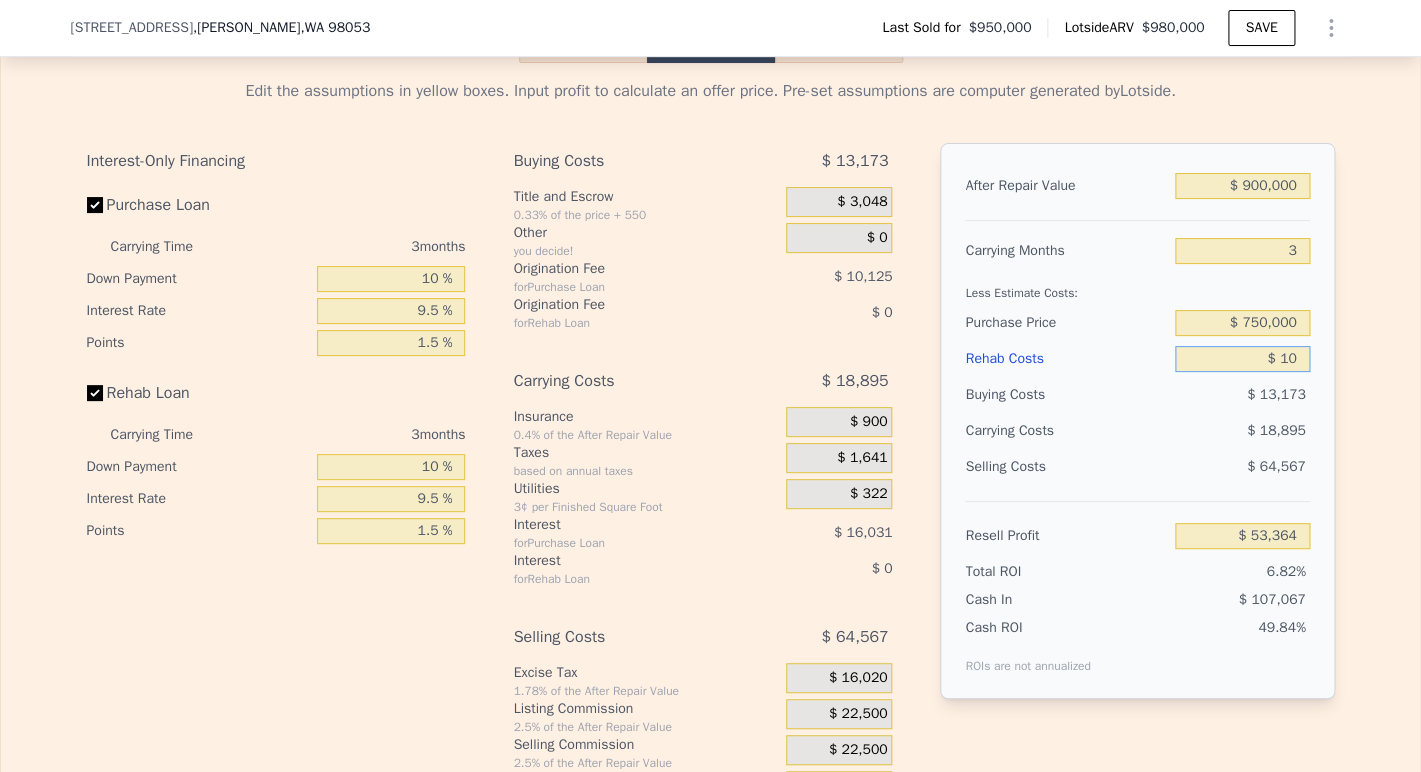 type on "$ 53,355" 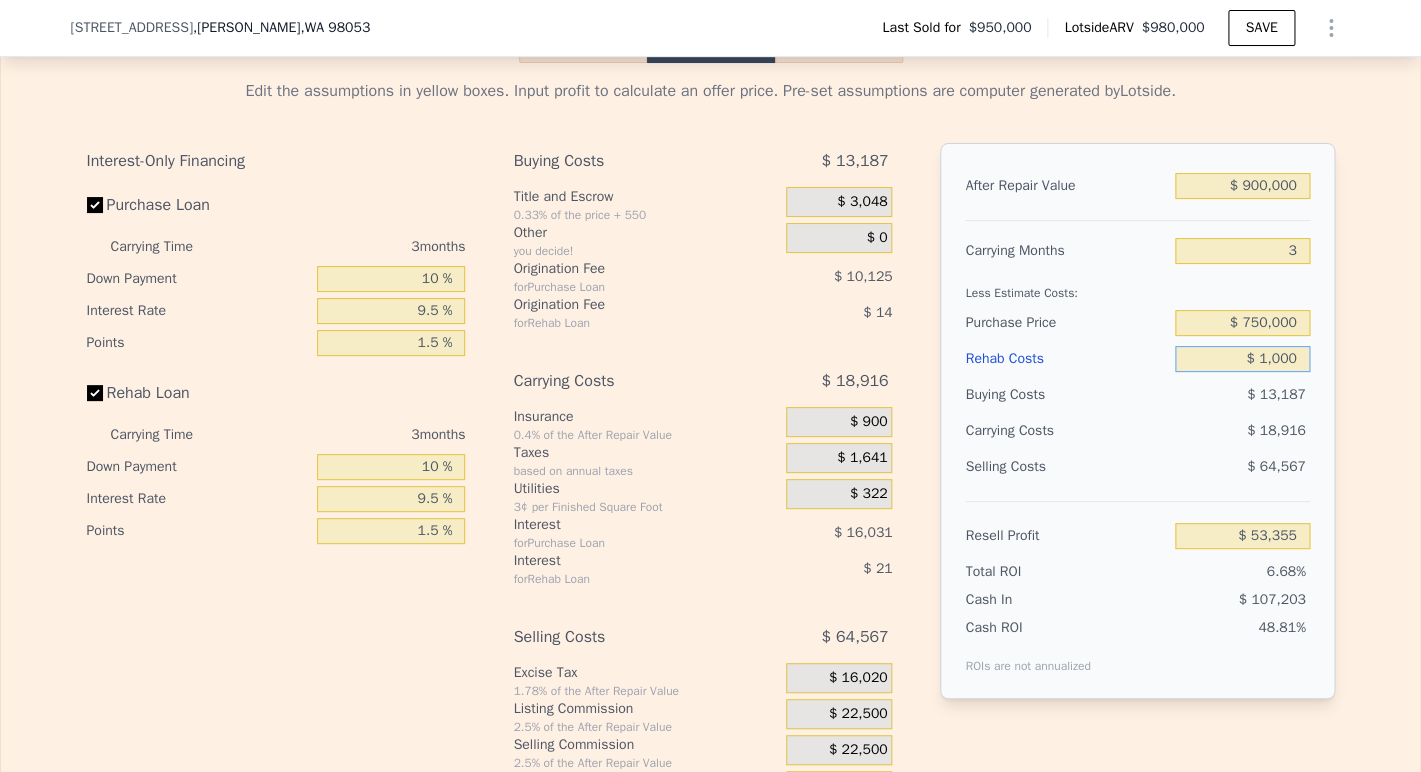 type on "$ 10,000" 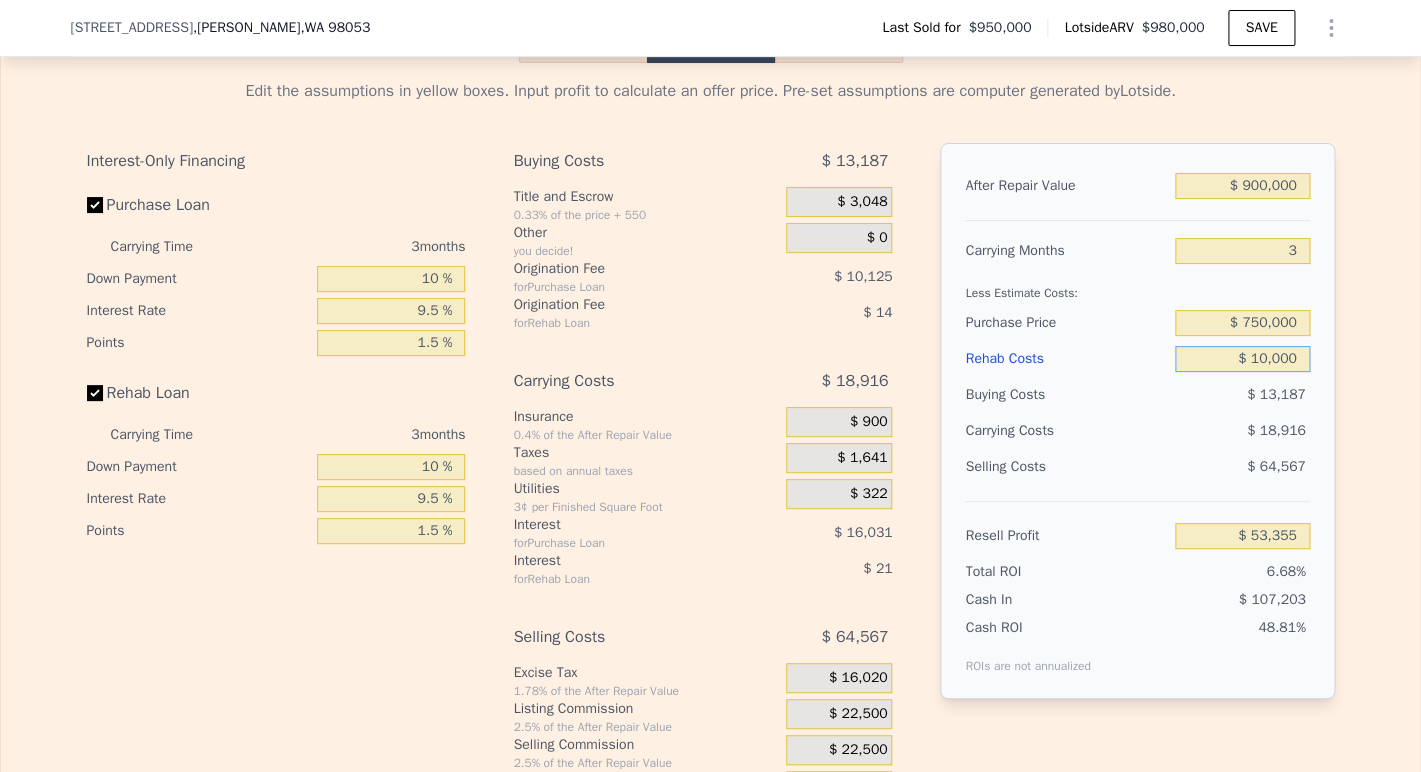 type on "$ 43,017" 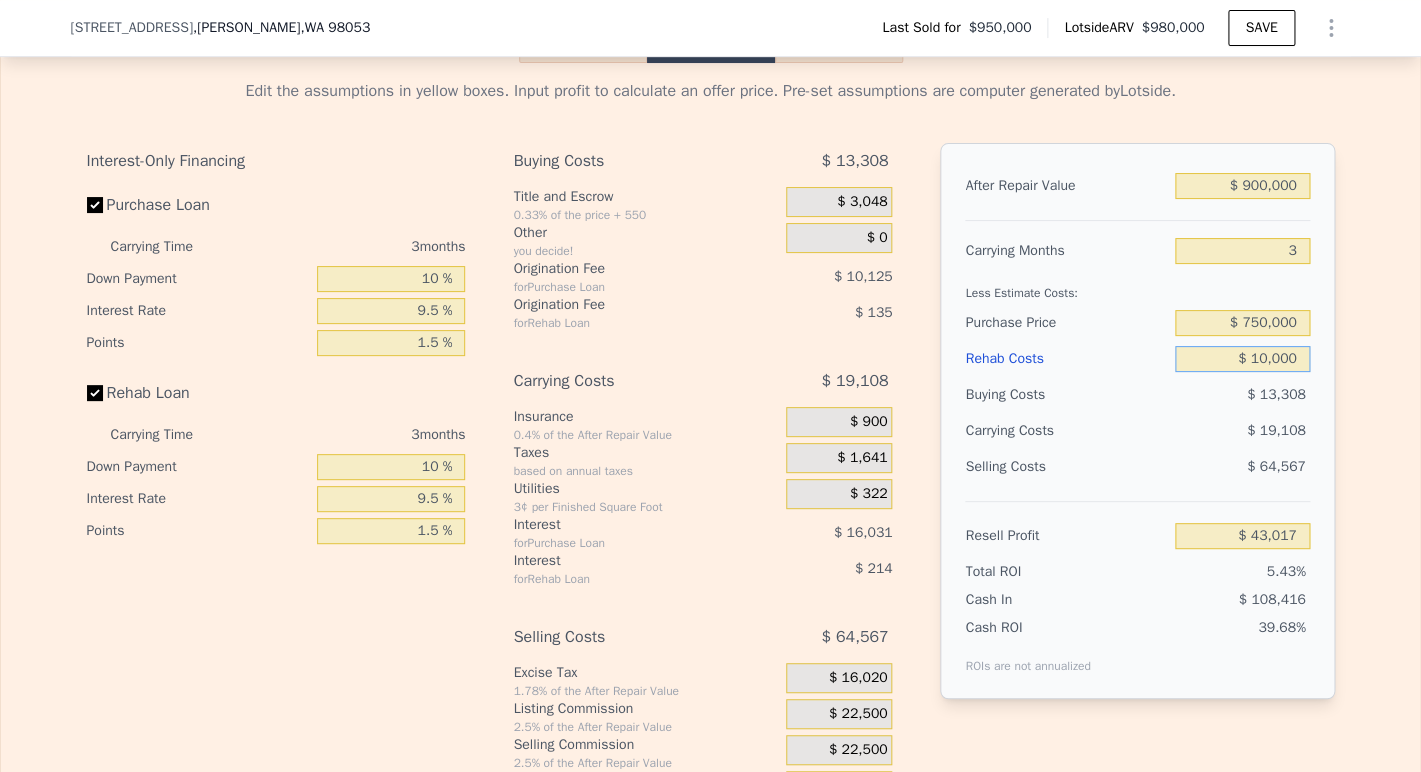 type on "$ 100,000" 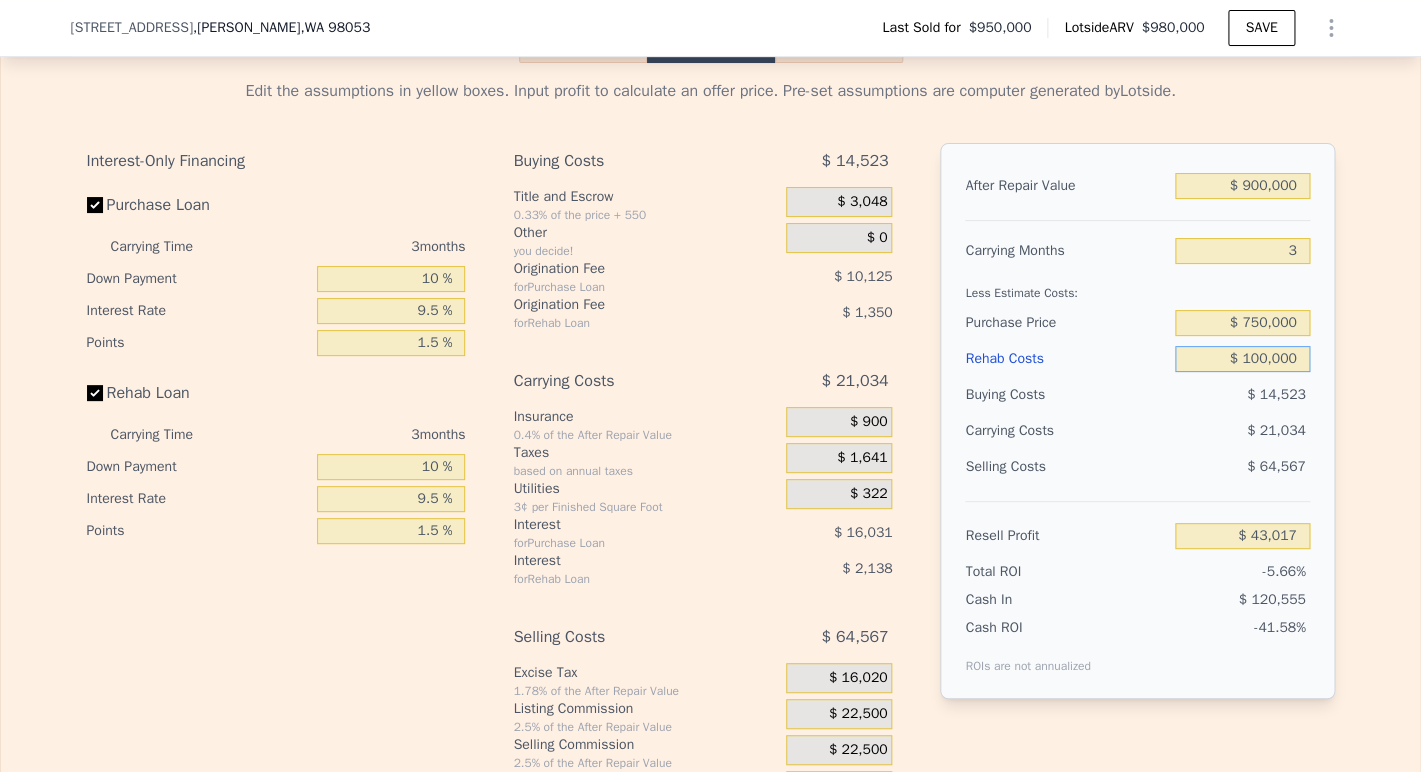 type on "-$ 50,124" 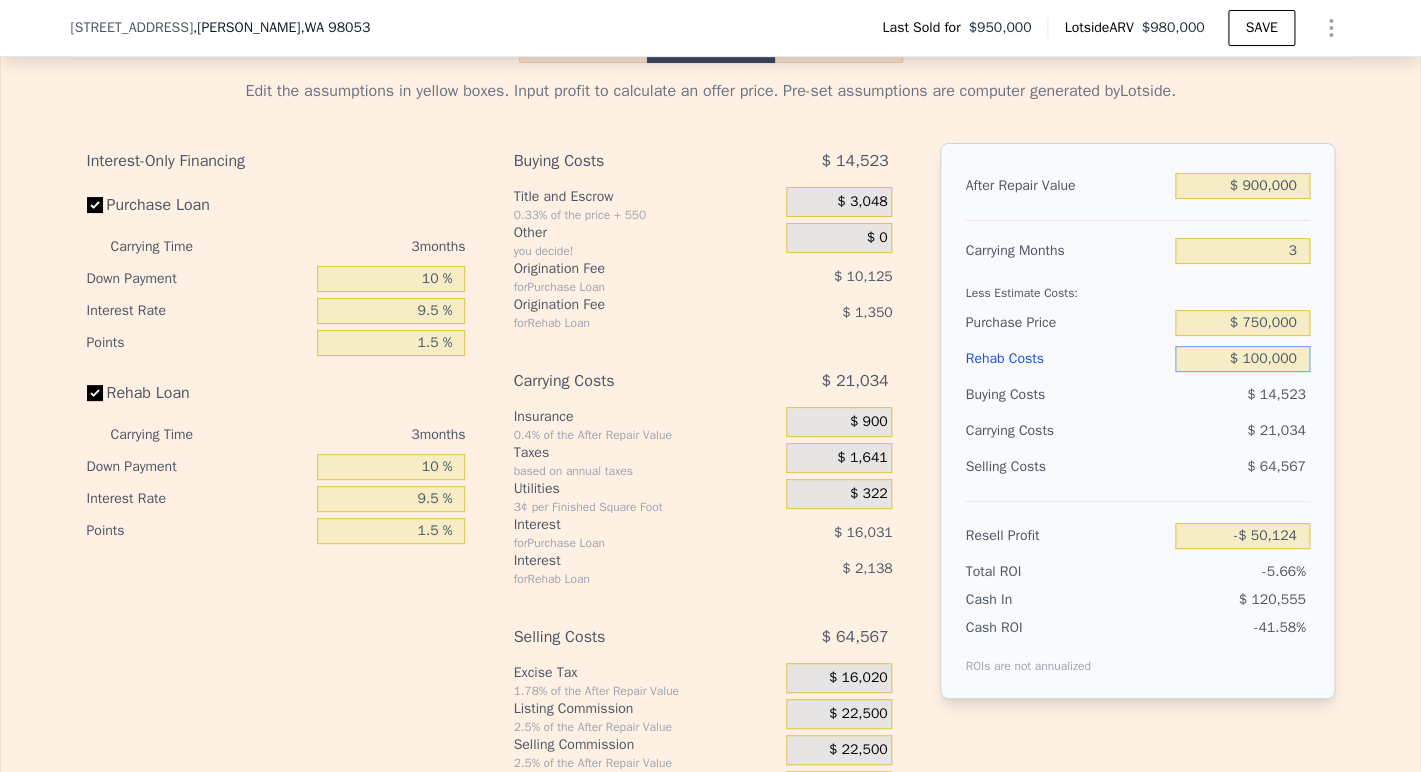type on "$ 100,000" 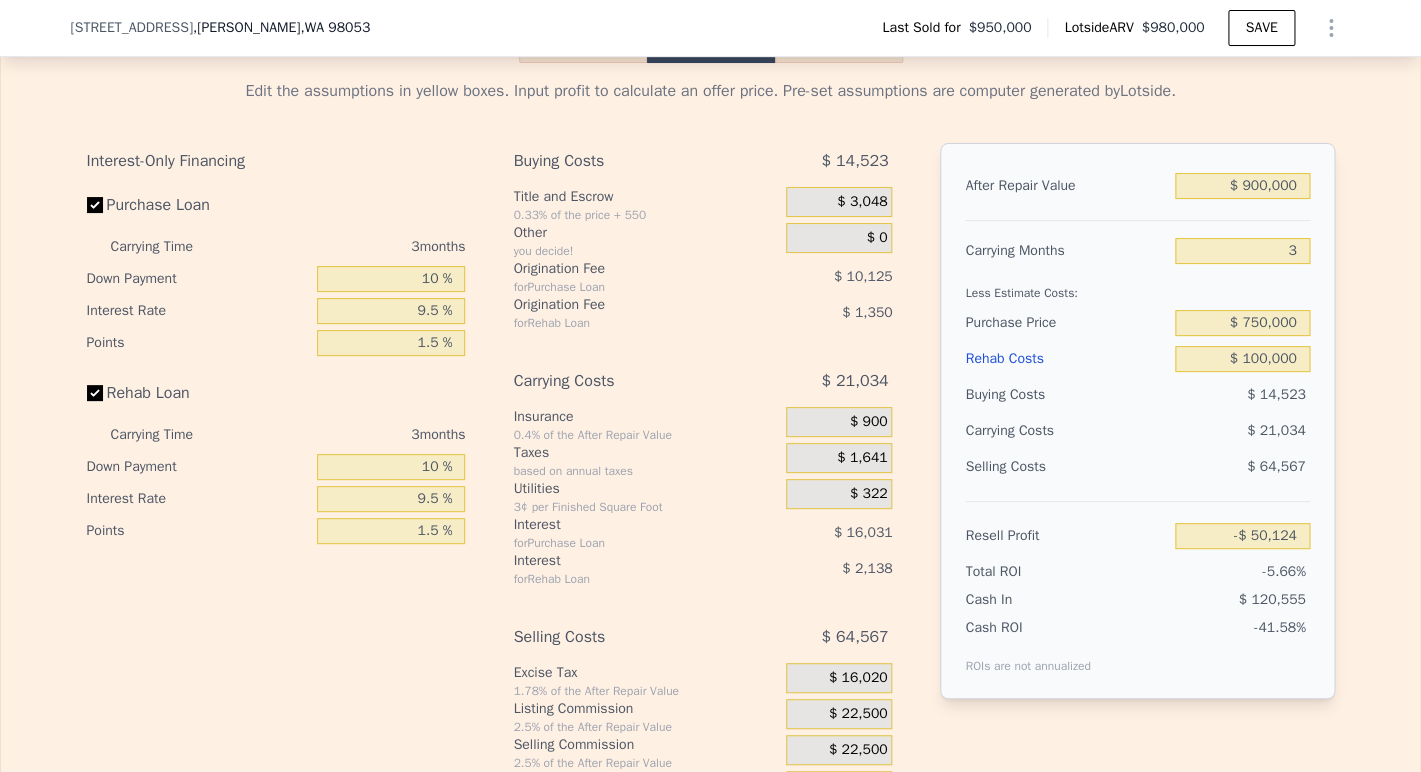 click on "$ 14,523" at bounding box center (1242, 395) 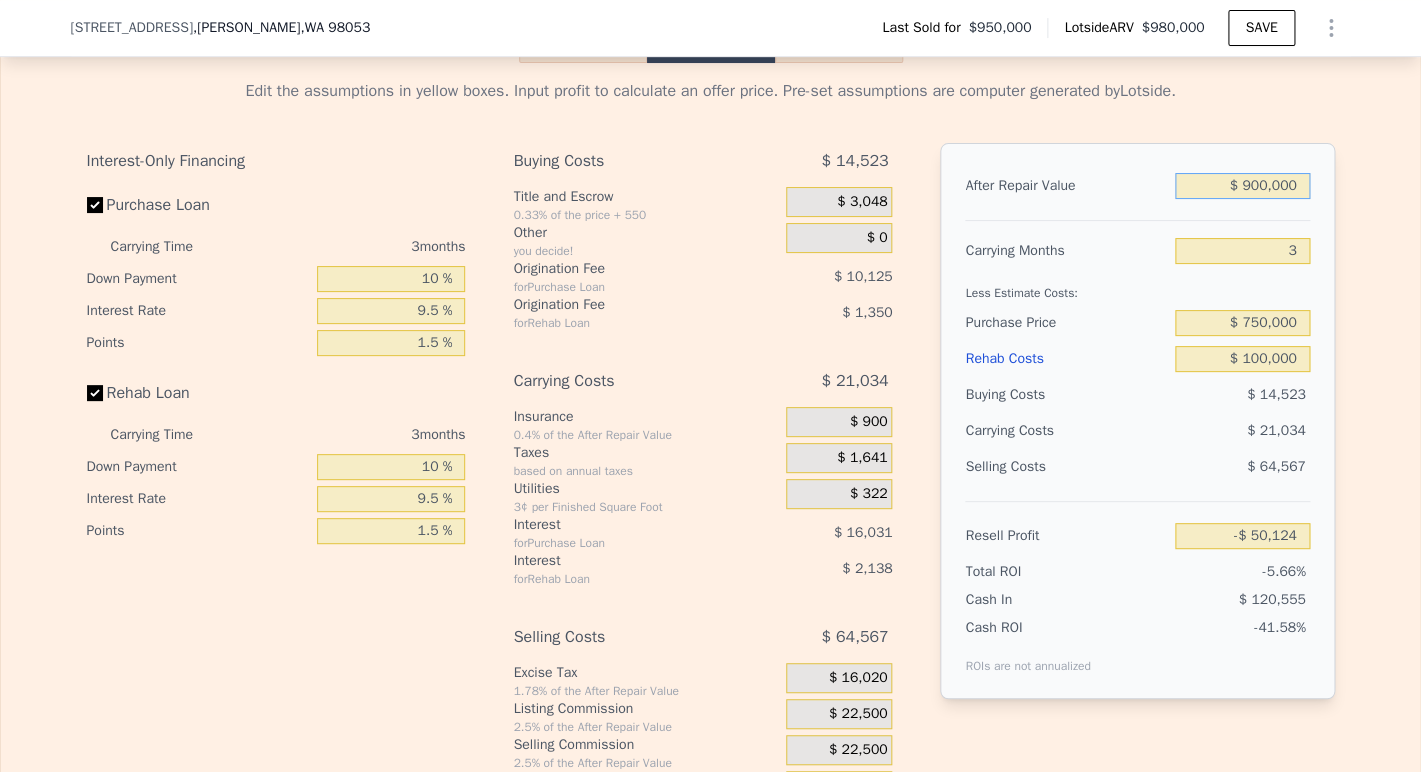 click on "$ 900,000" at bounding box center [1242, 186] 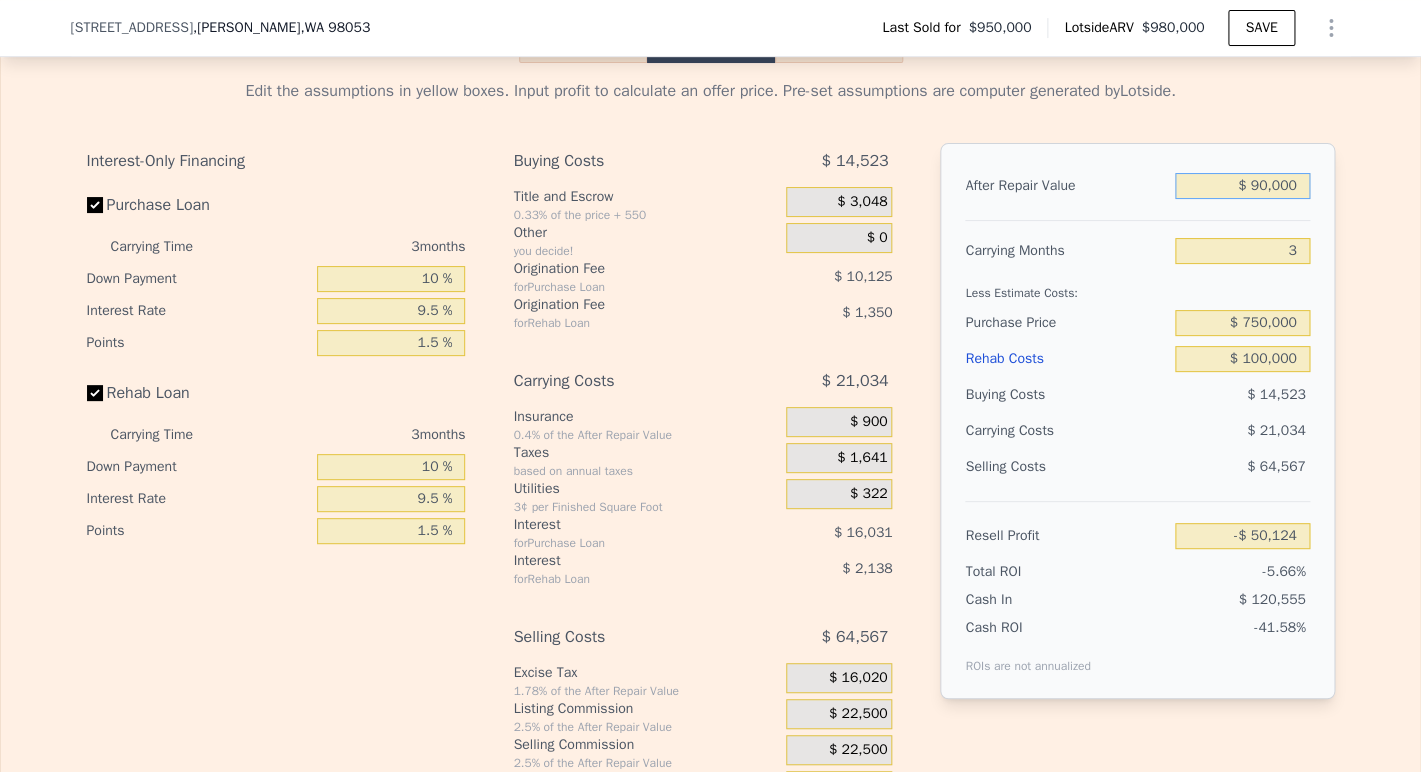 type on "-$ 801,699" 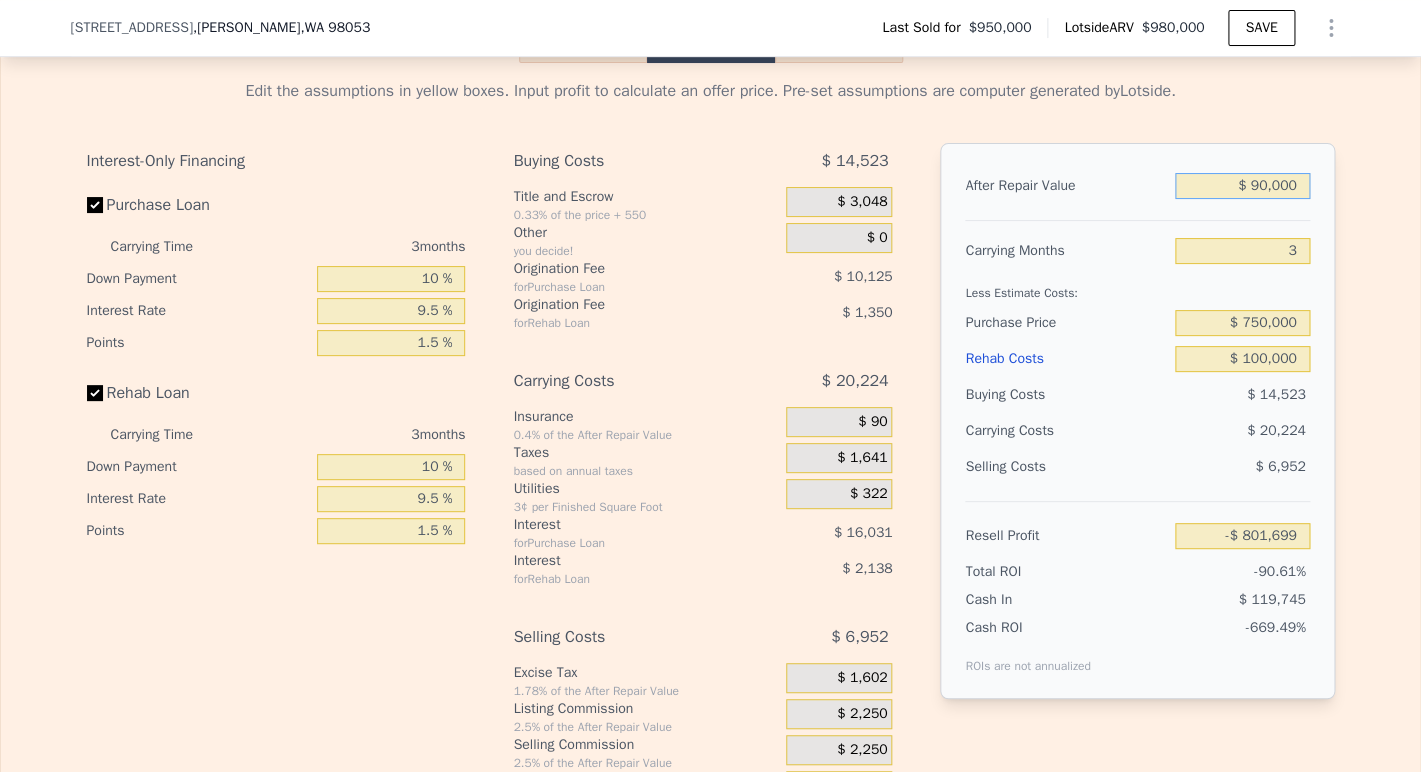 type on "$ 950,000" 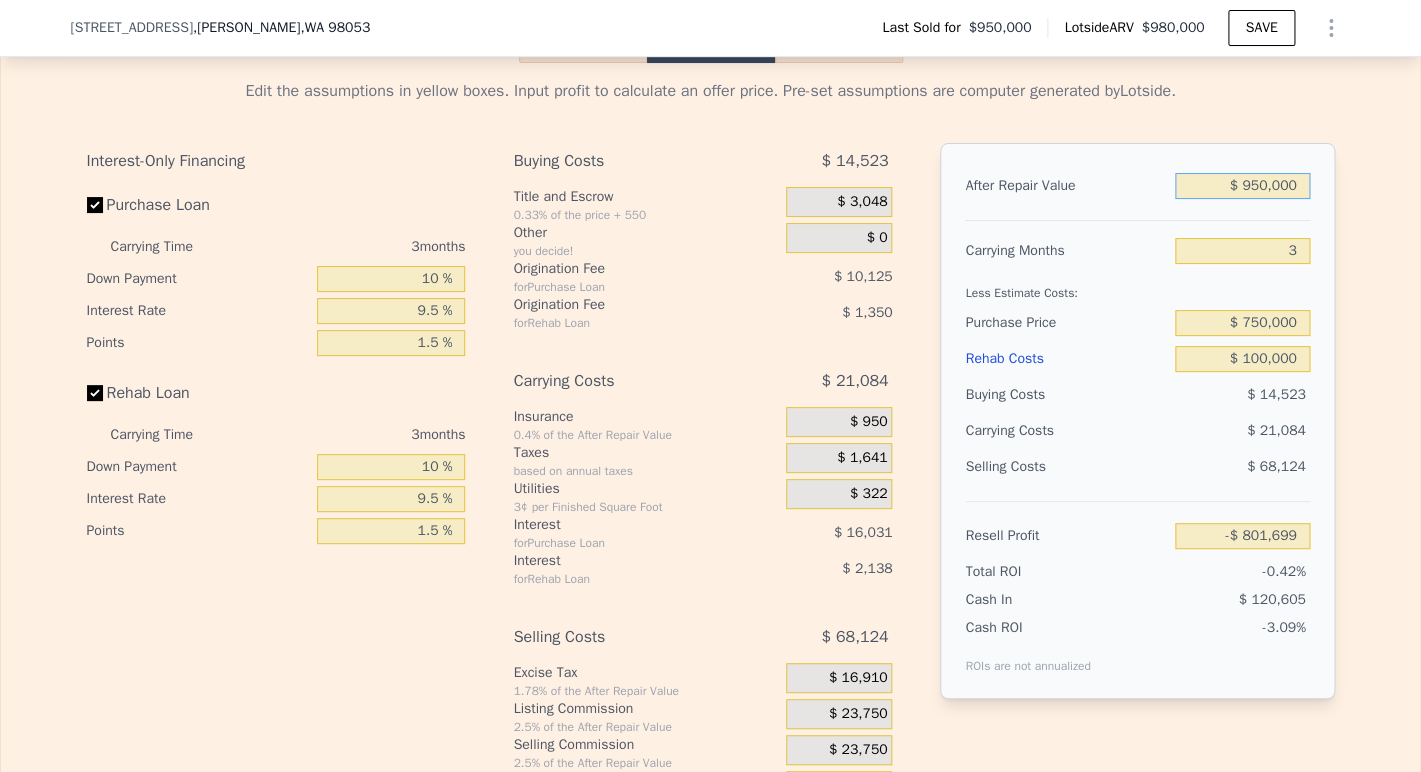 type on "-$ 3,731" 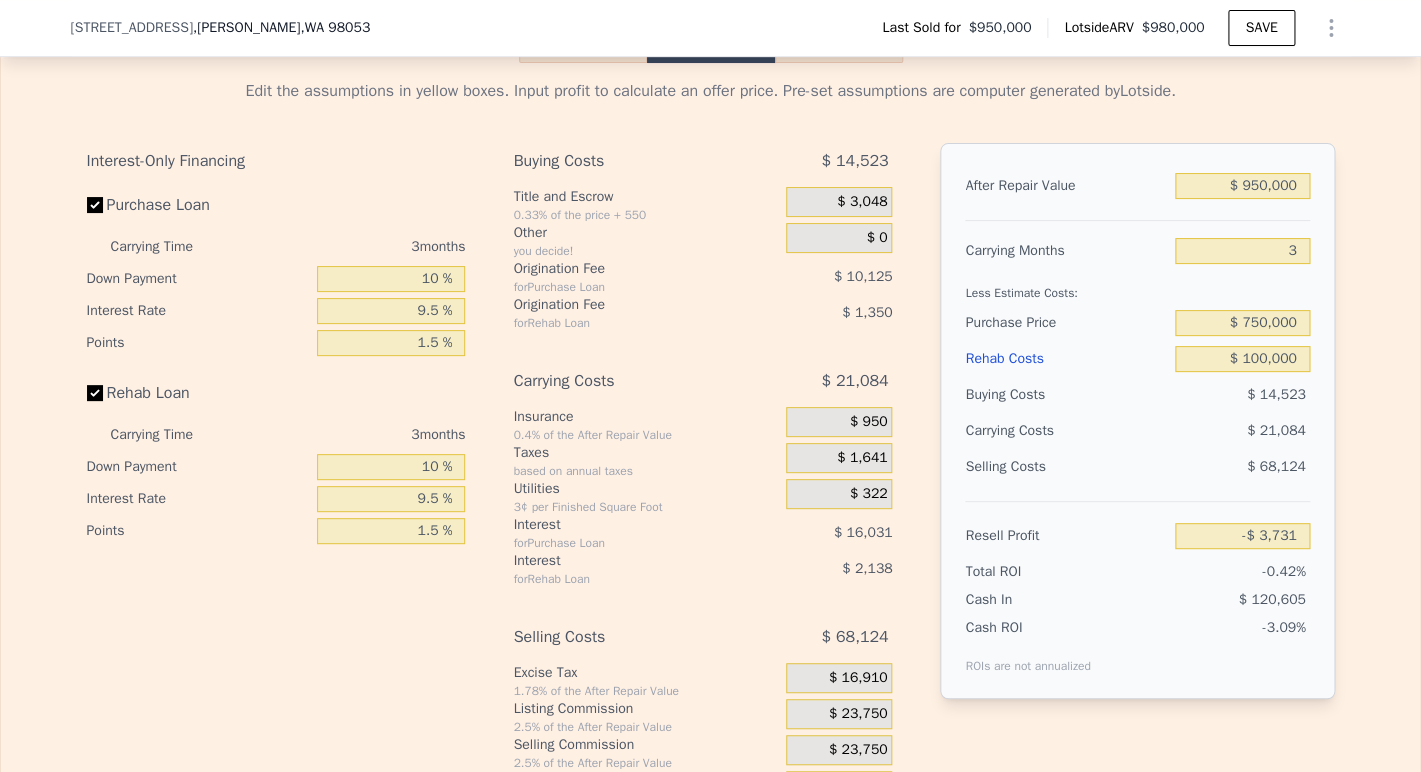 click on "Less Estimate Costs:" at bounding box center (1137, 287) 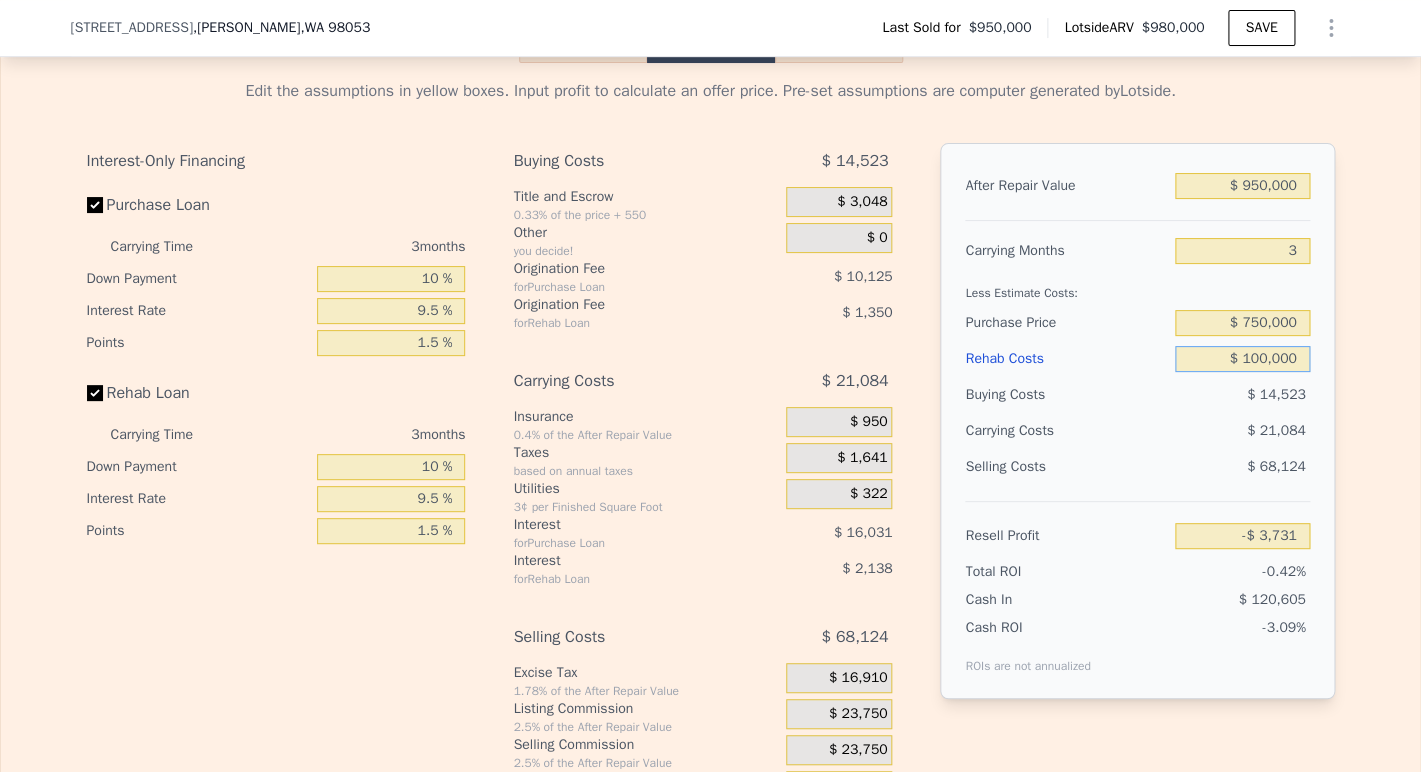 click on "$ 100,000" at bounding box center (1242, 359) 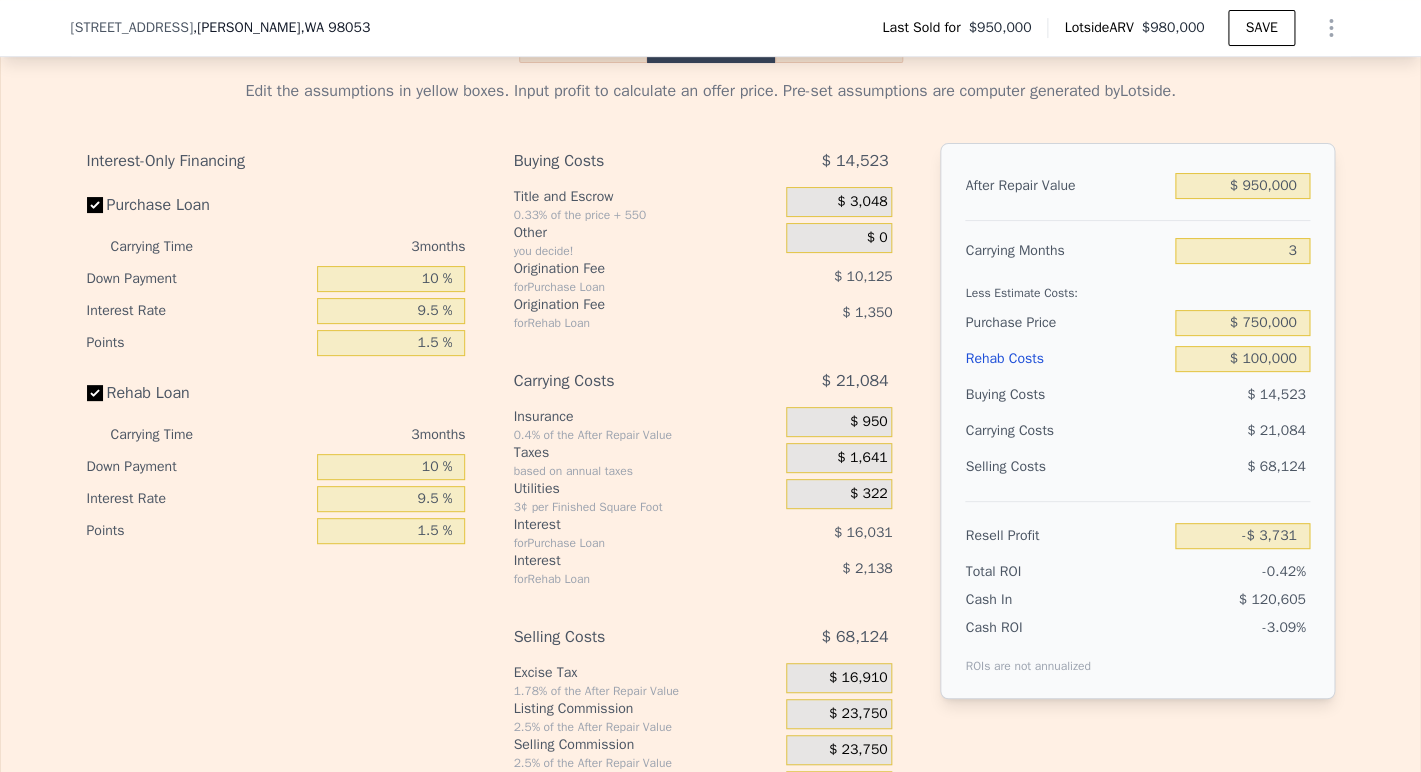 click on "$ 14,523" at bounding box center (1242, 395) 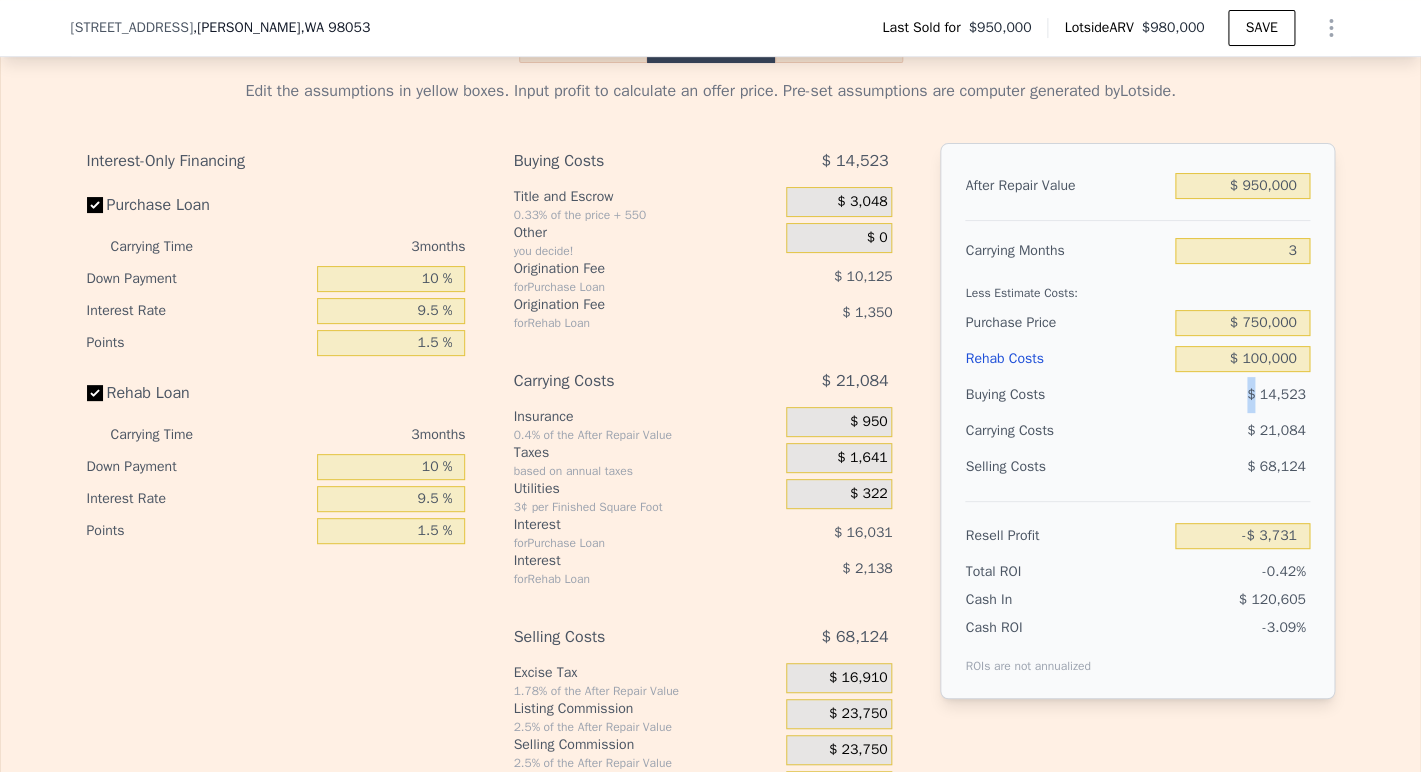 click on "$ 14,523" at bounding box center [1242, 395] 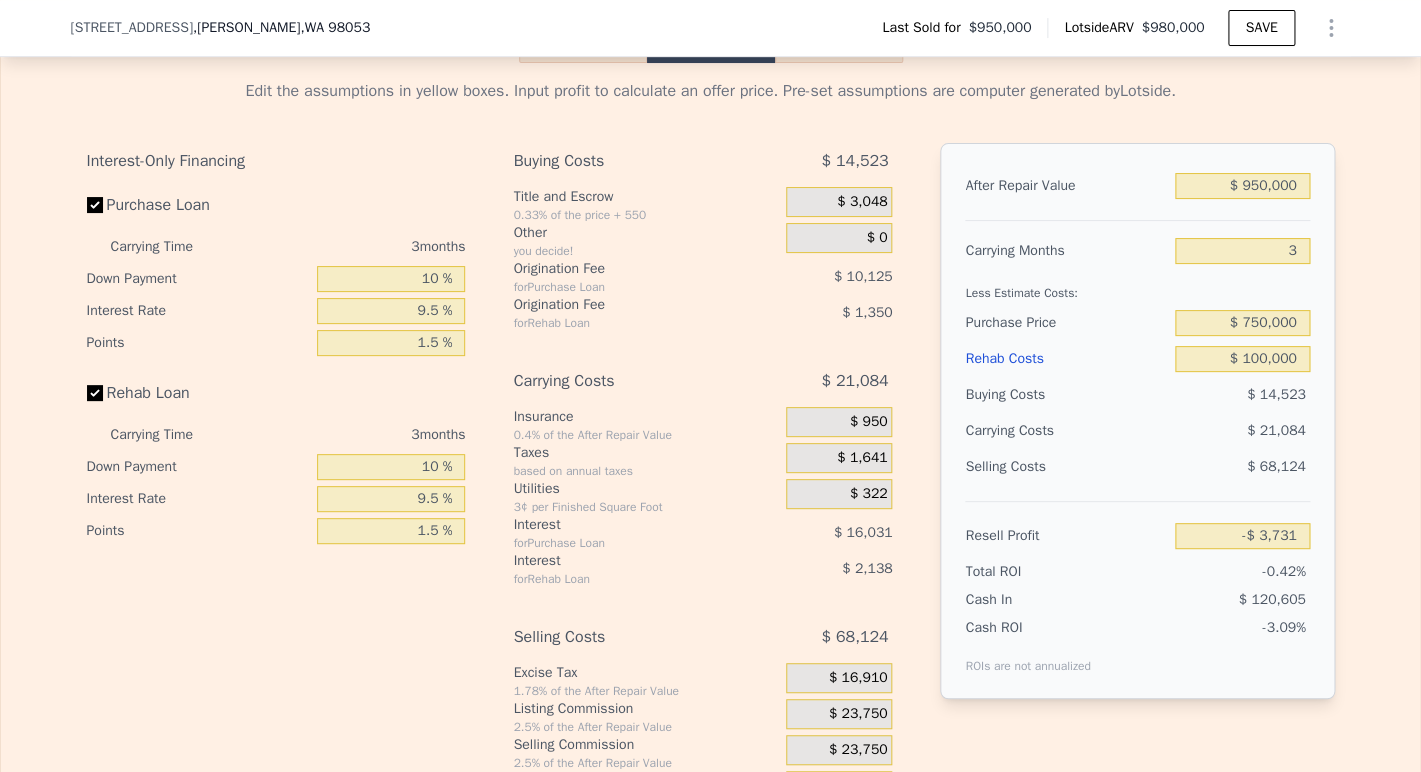click on "$ 14,523" at bounding box center (1242, 395) 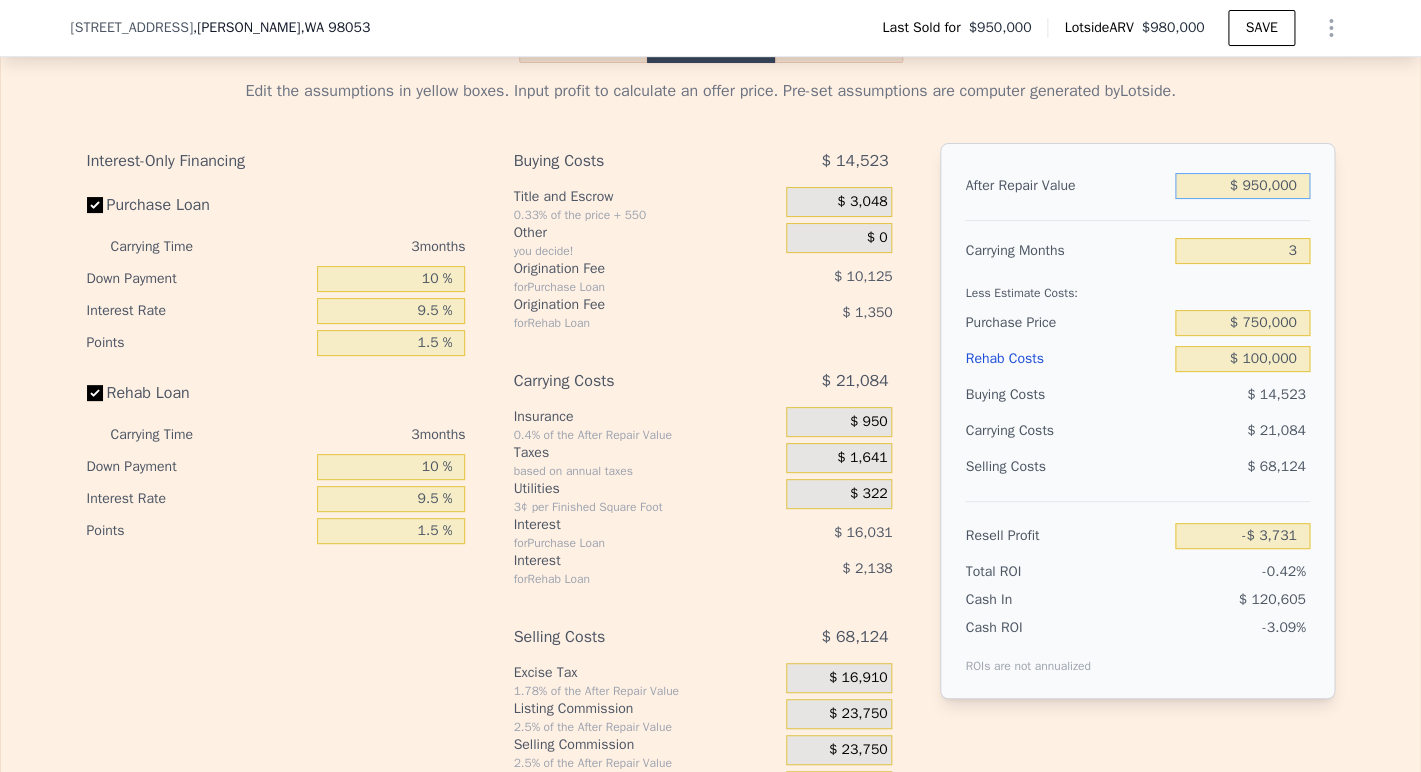 click on "$ 950,000" at bounding box center (1242, 186) 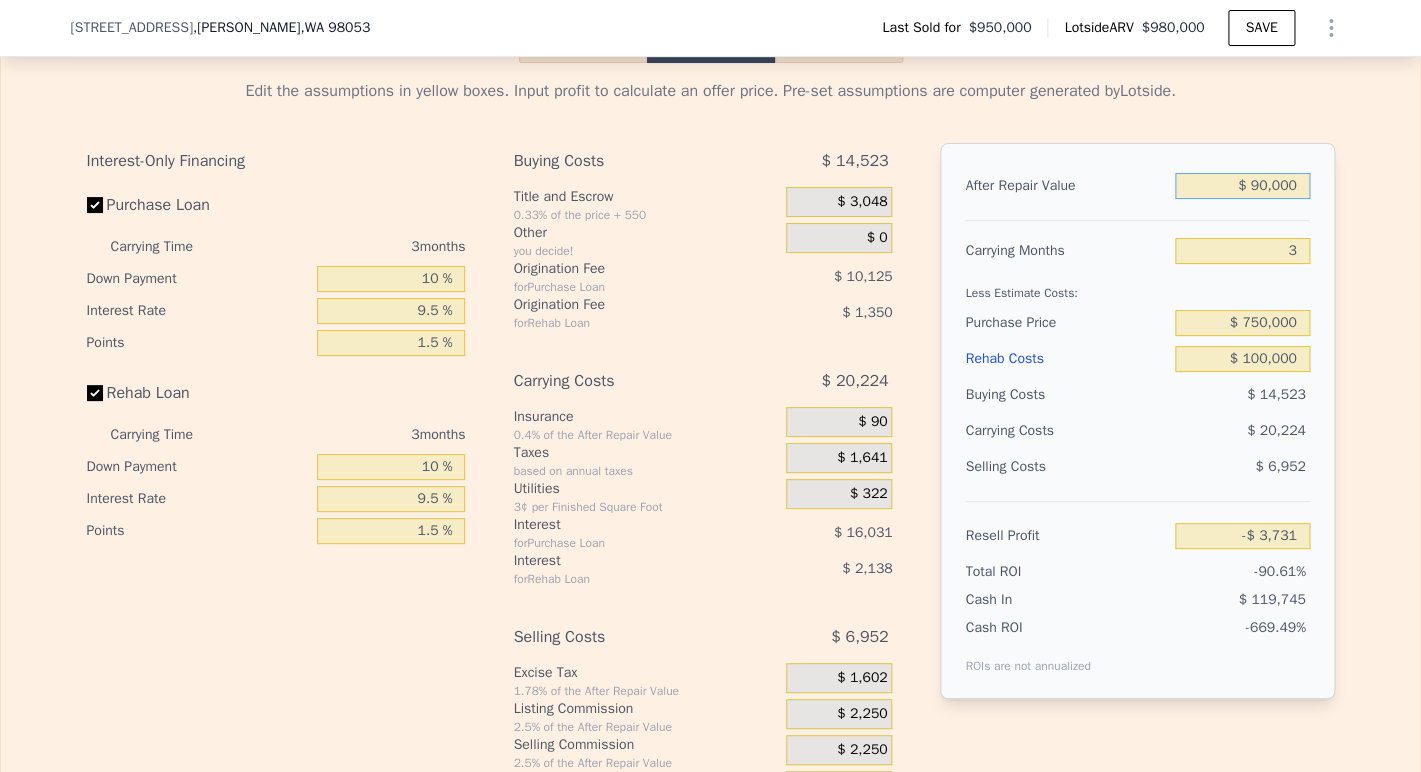 type on "-$ 801,699" 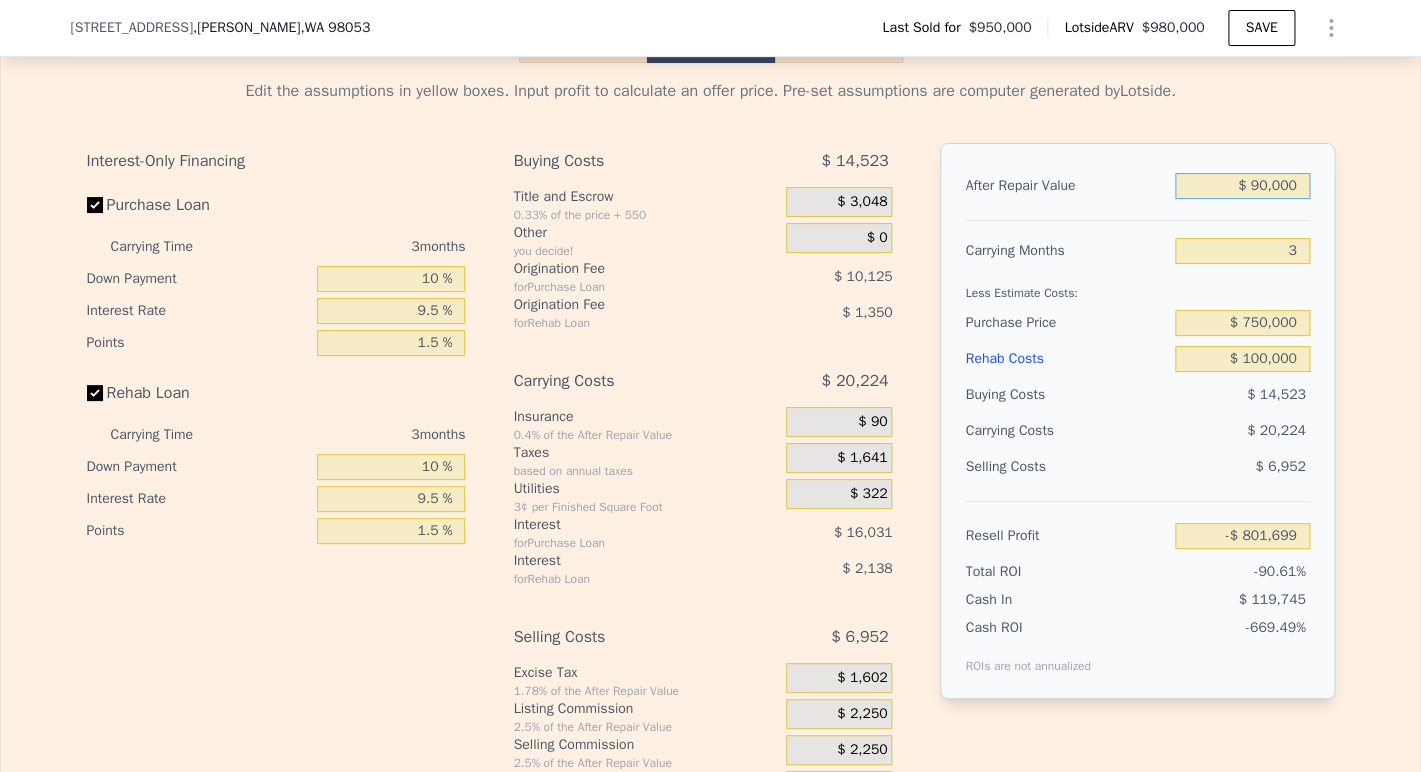 type on "$ 0000" 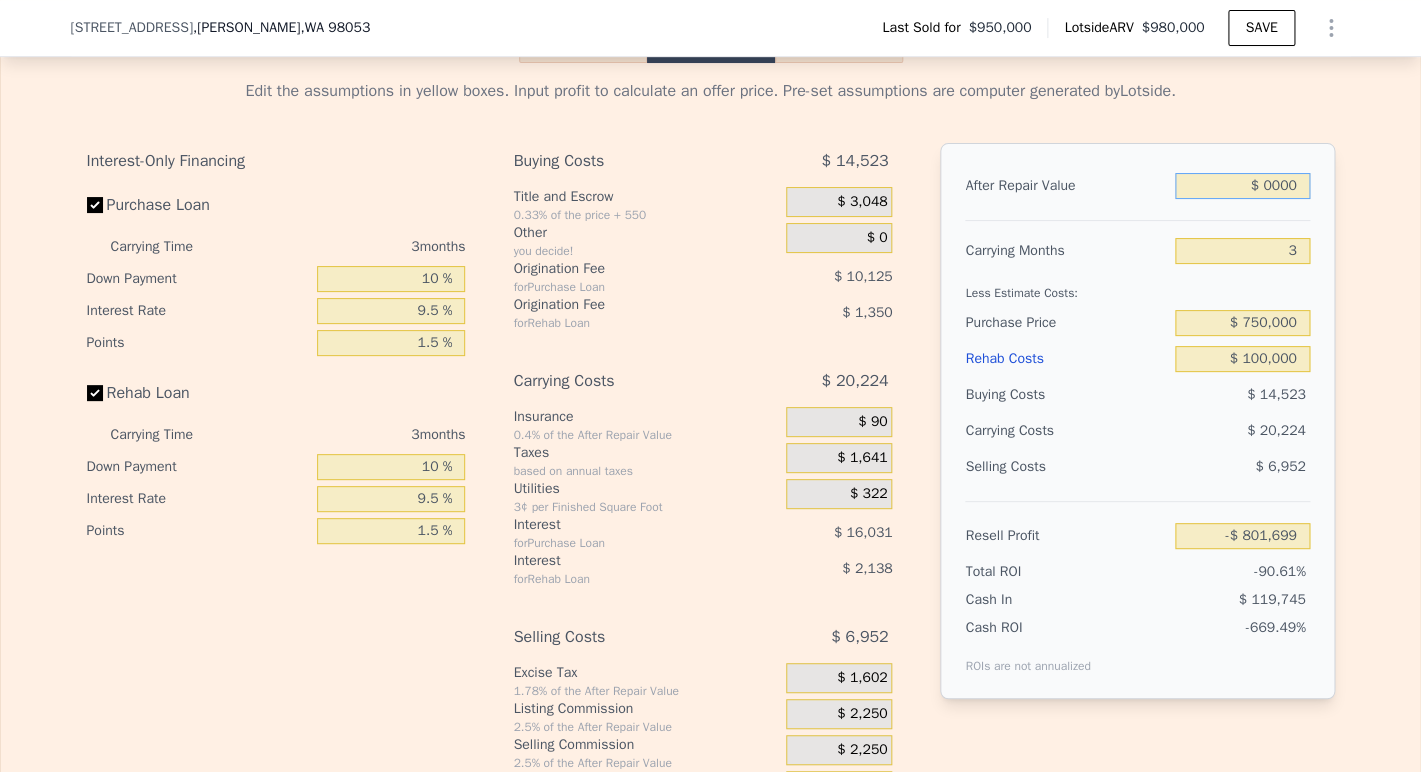 type on "-$ 885,207" 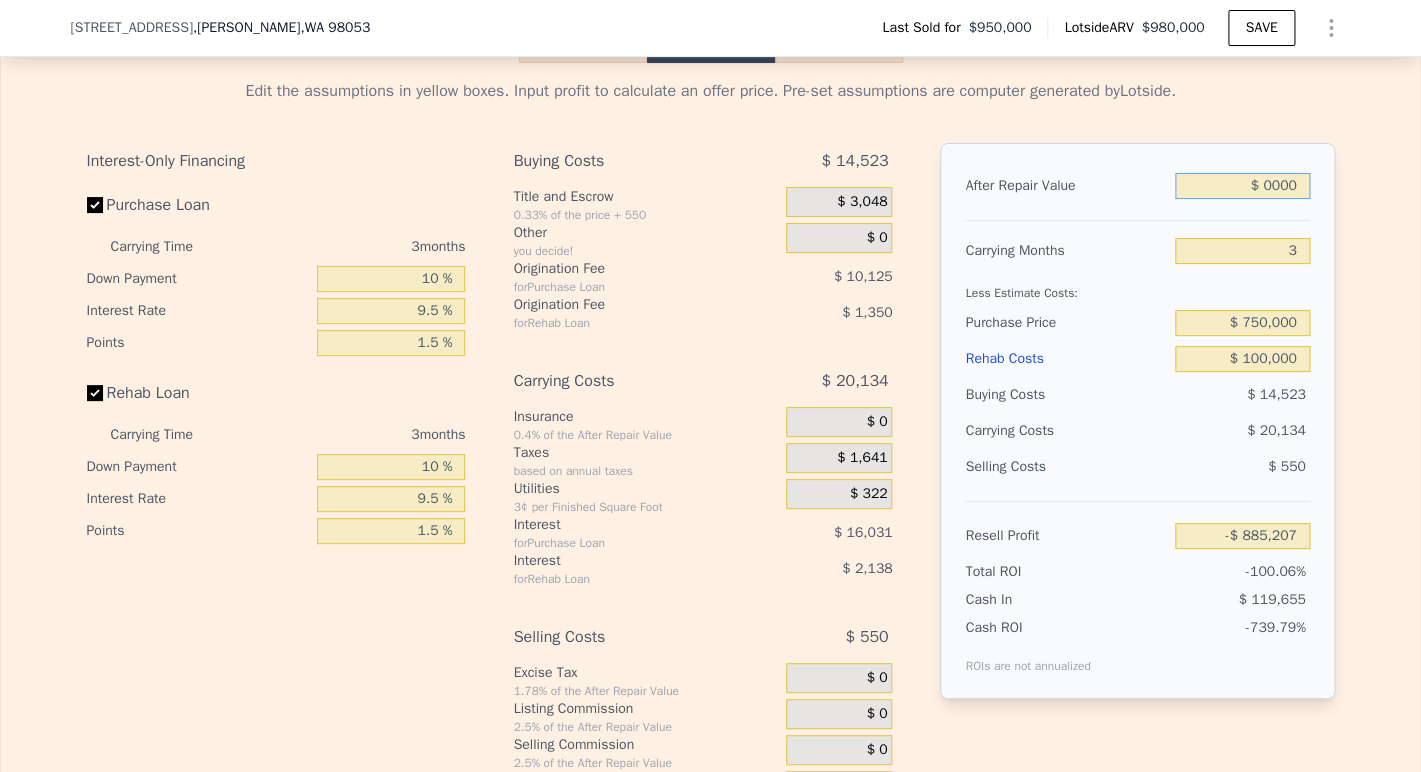 type on "$ 10,000" 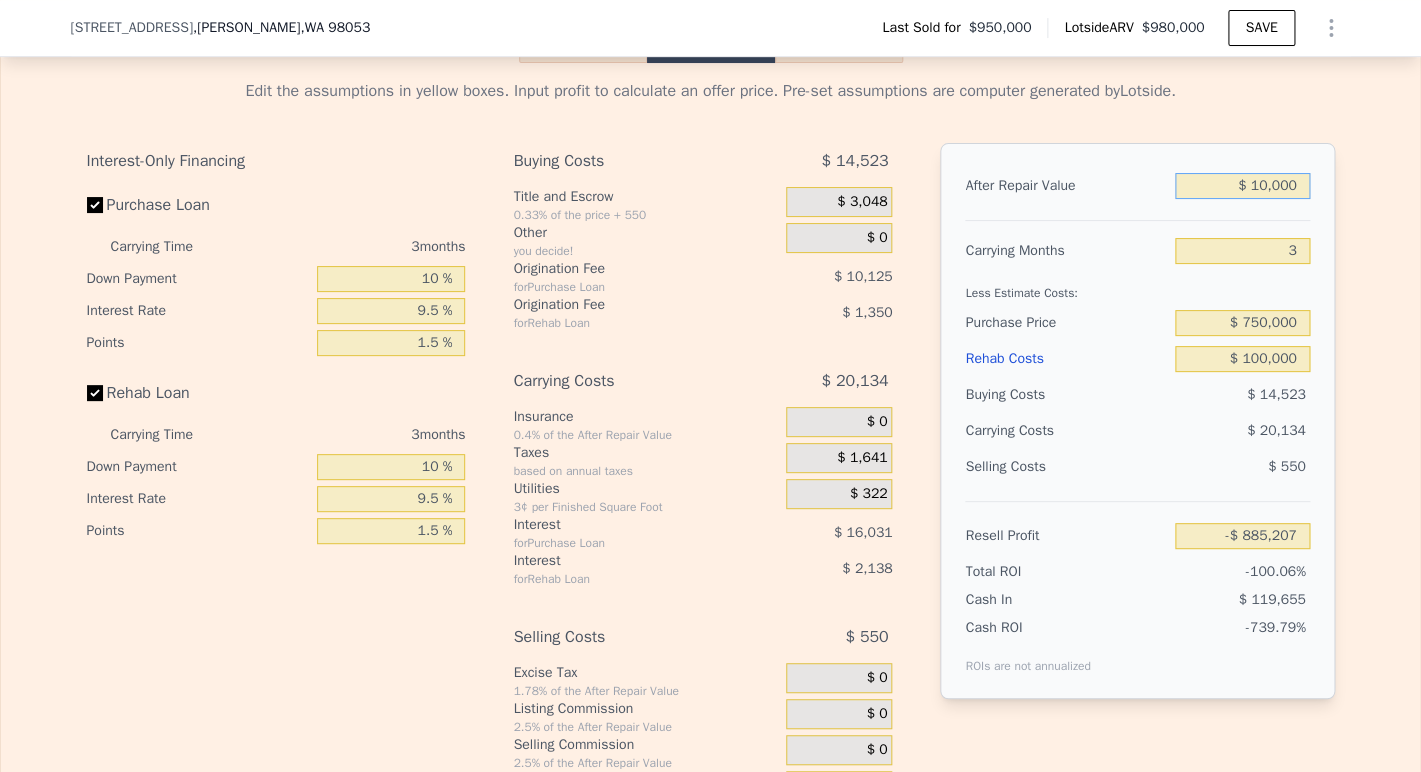 type on "-$ 875,928" 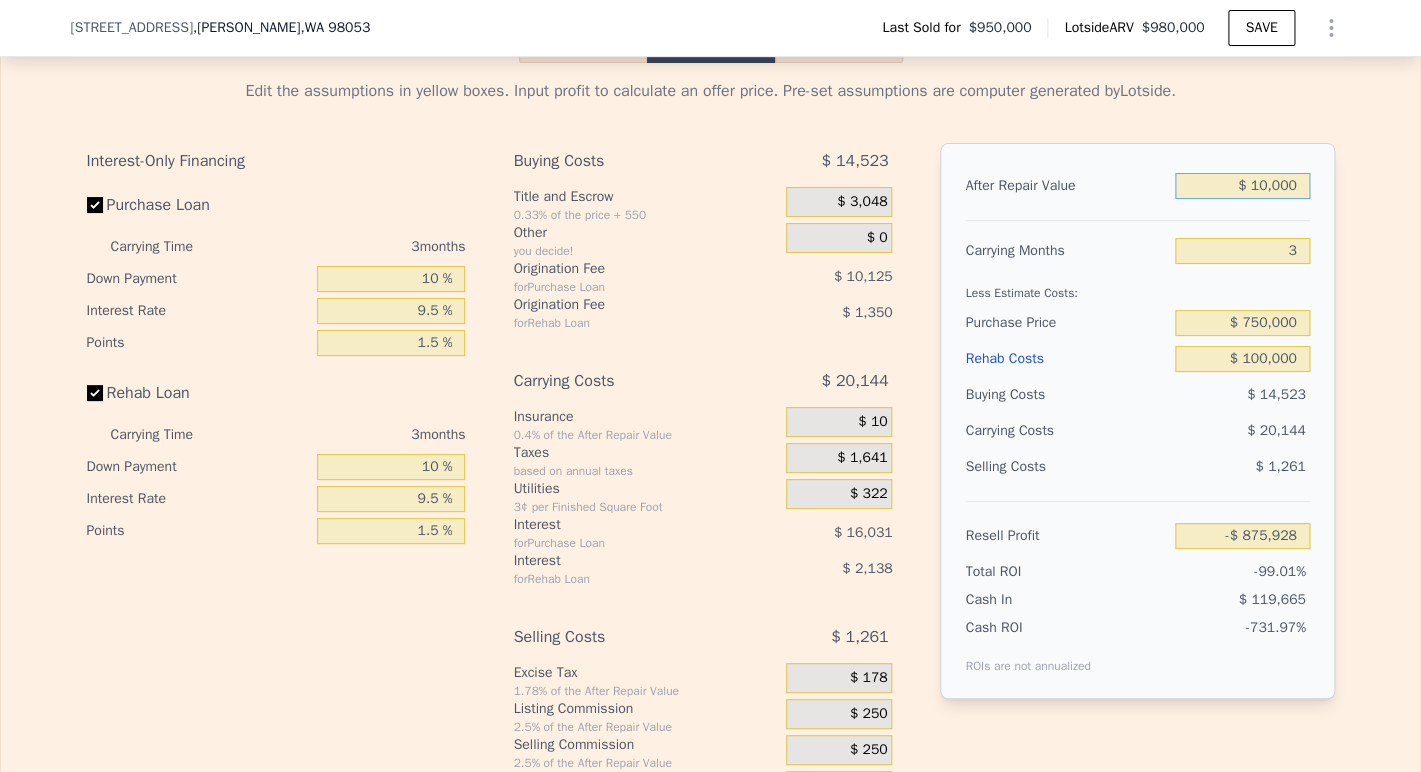 type on "$ 100,000" 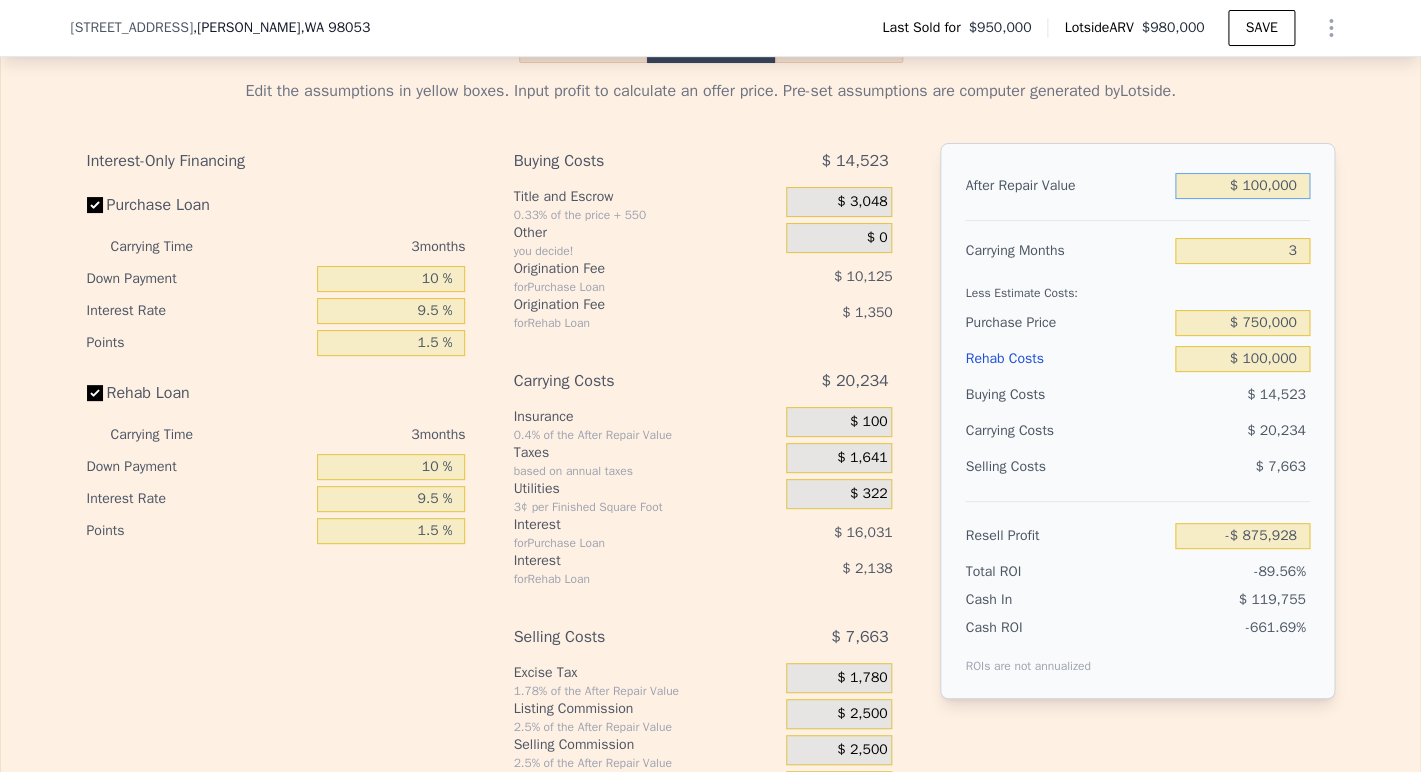 type on "-$ 792,420" 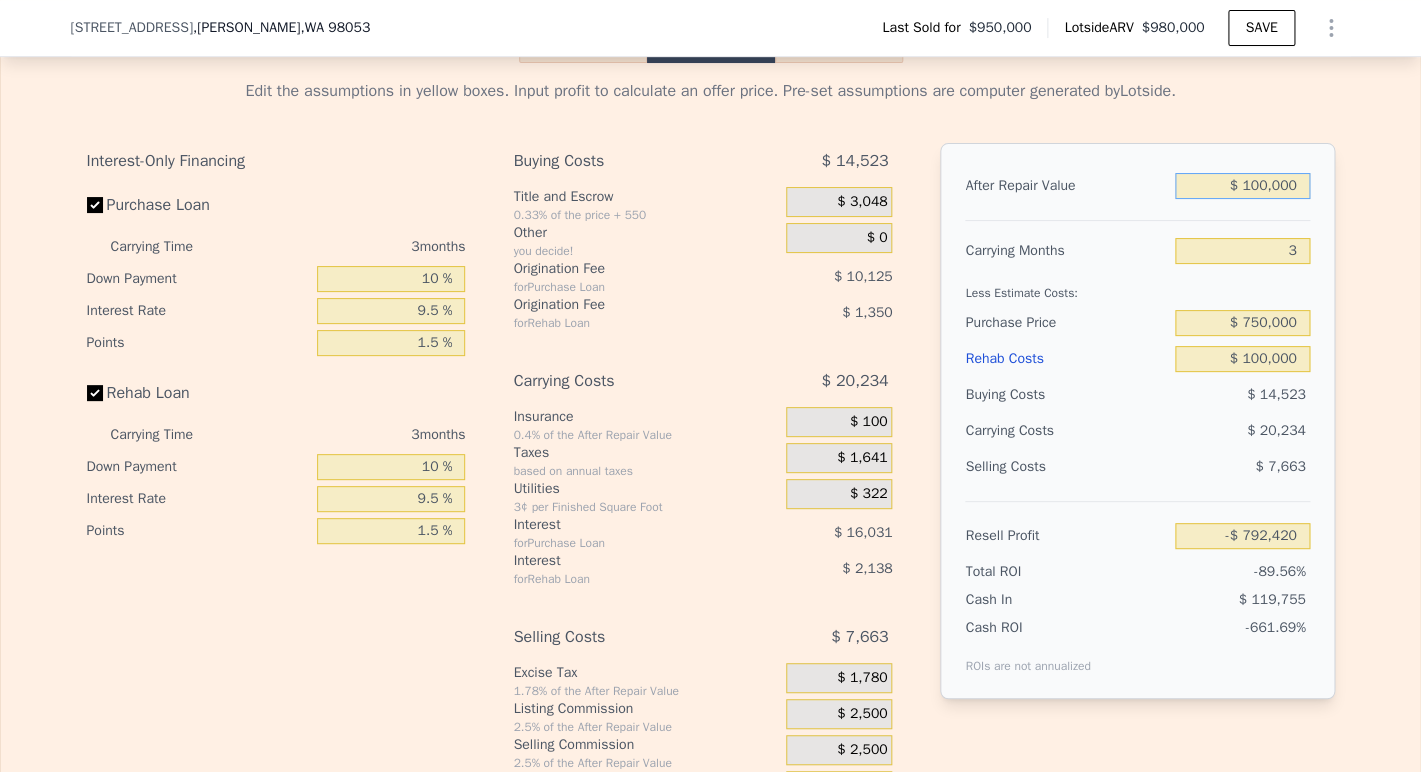 type on "$ 1,000,000" 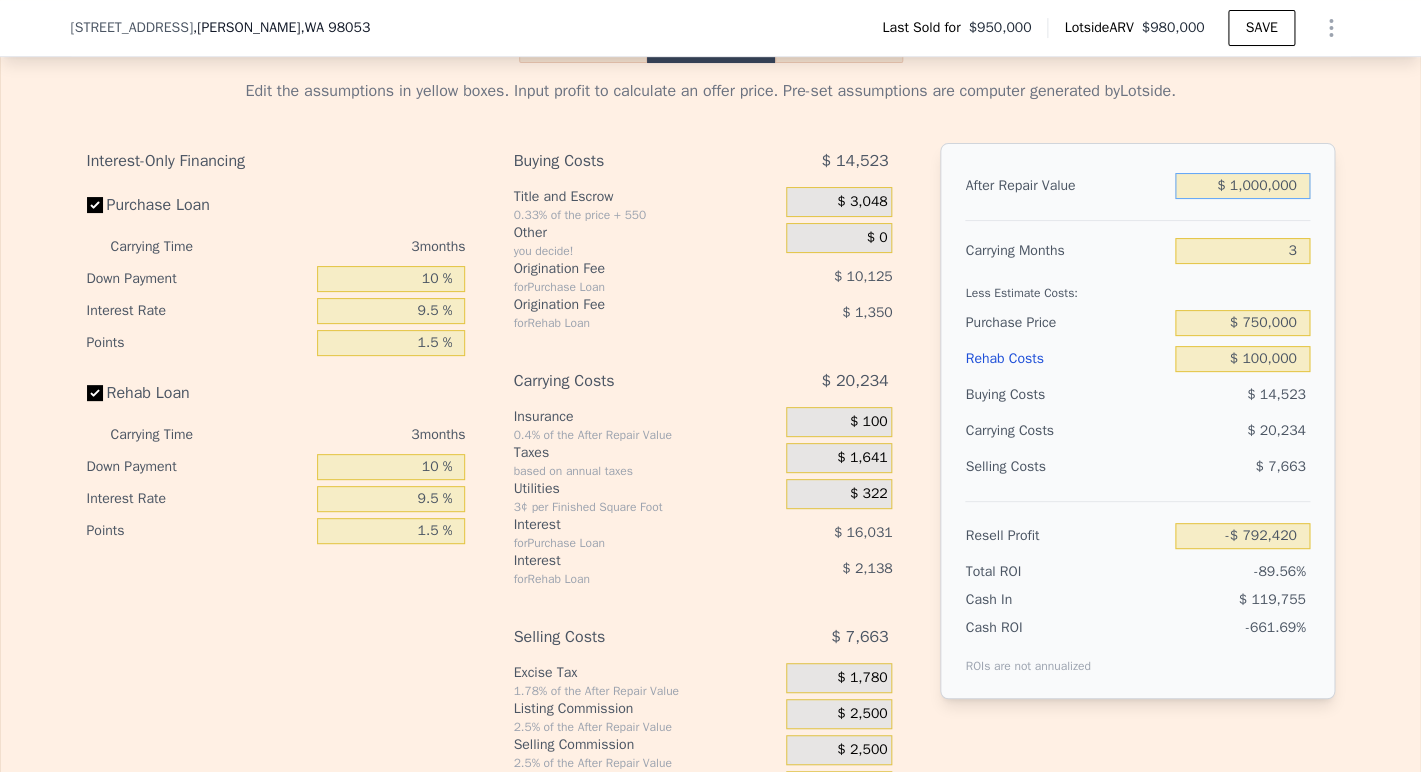 type on "$ 42,663" 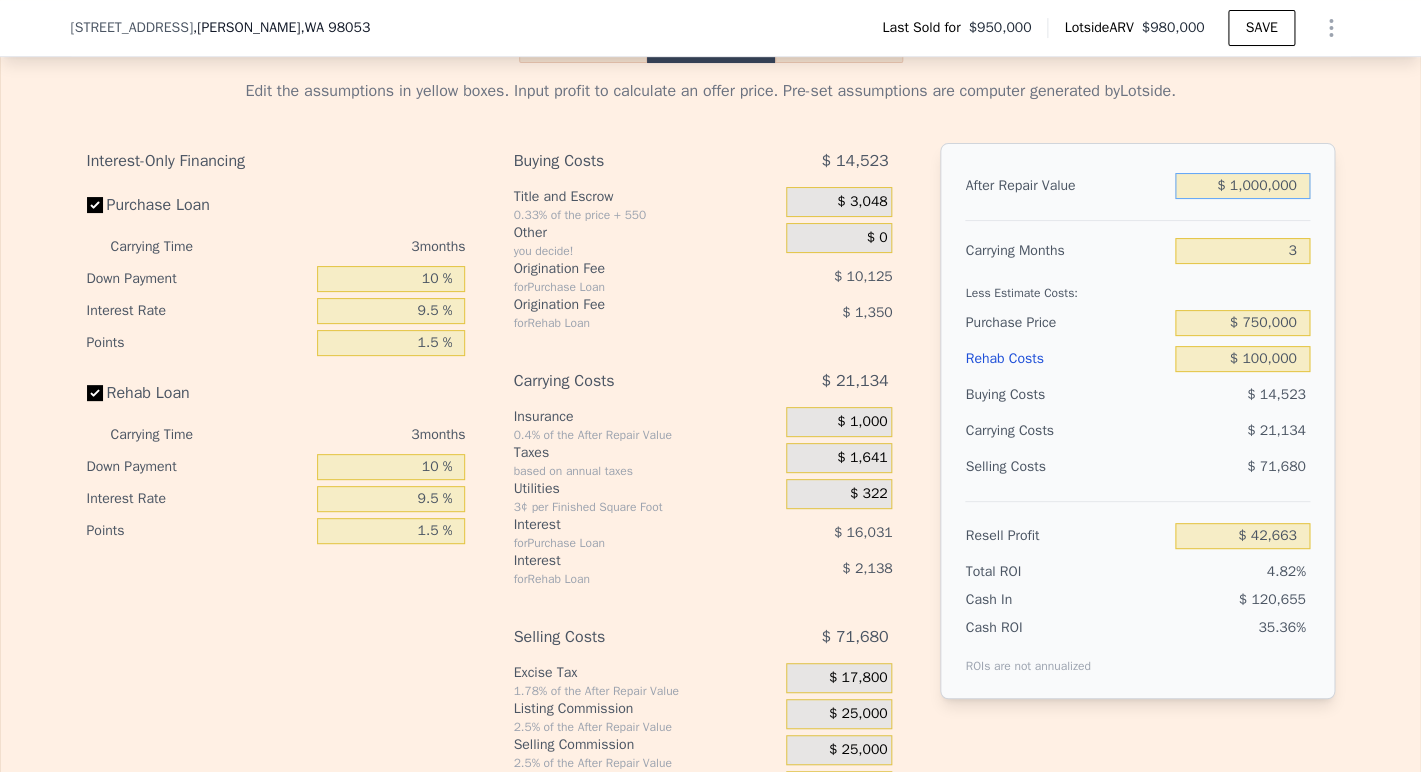type on "$ 10,000,000" 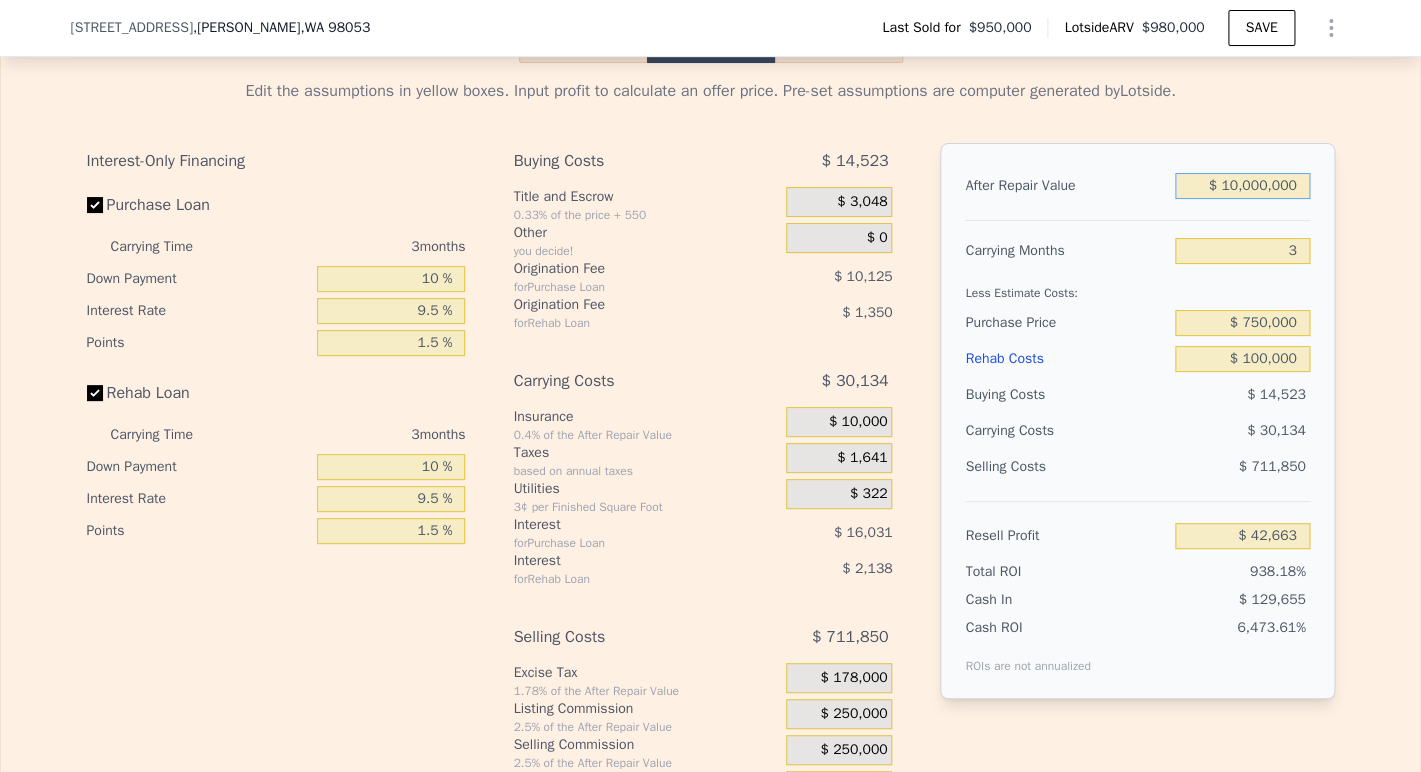 type on "$ 8,393,493" 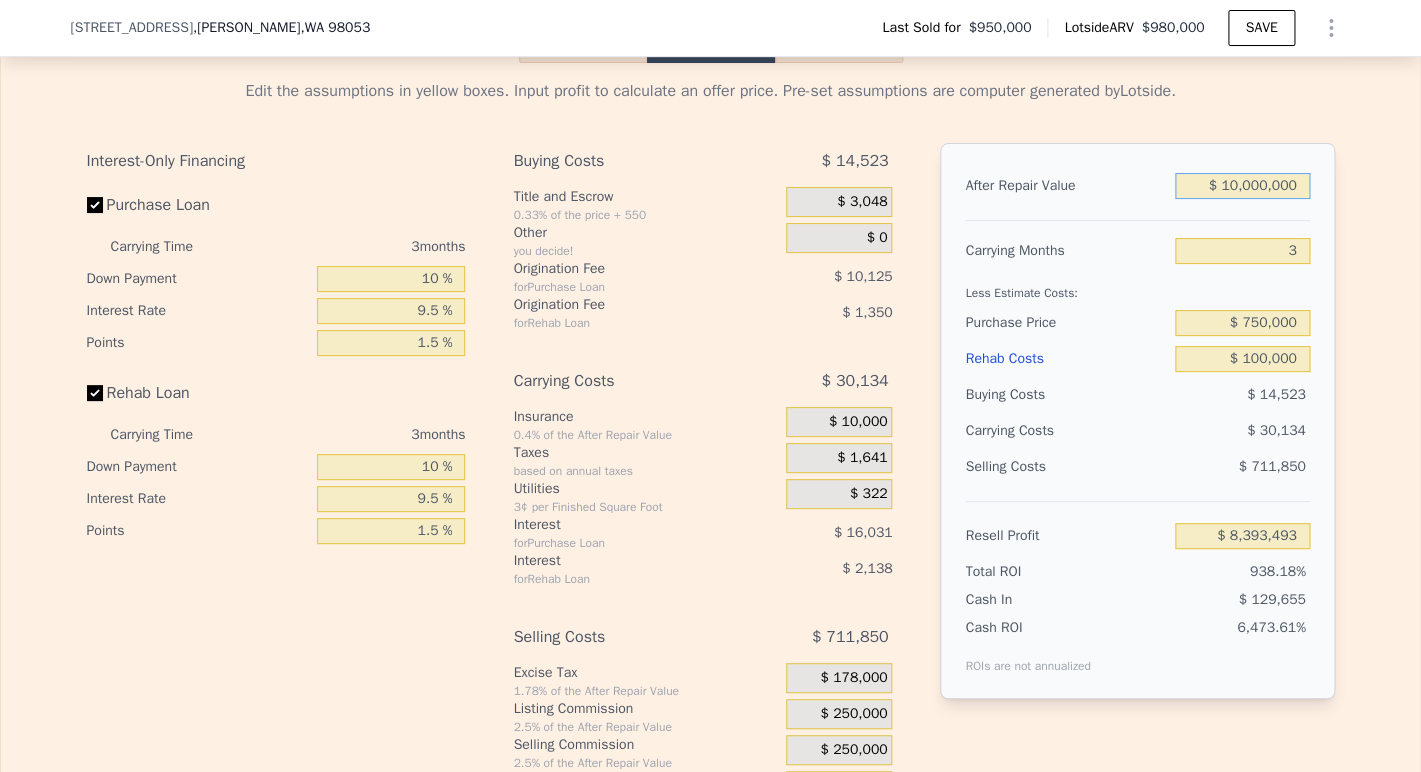 type on "$ 1,000,000" 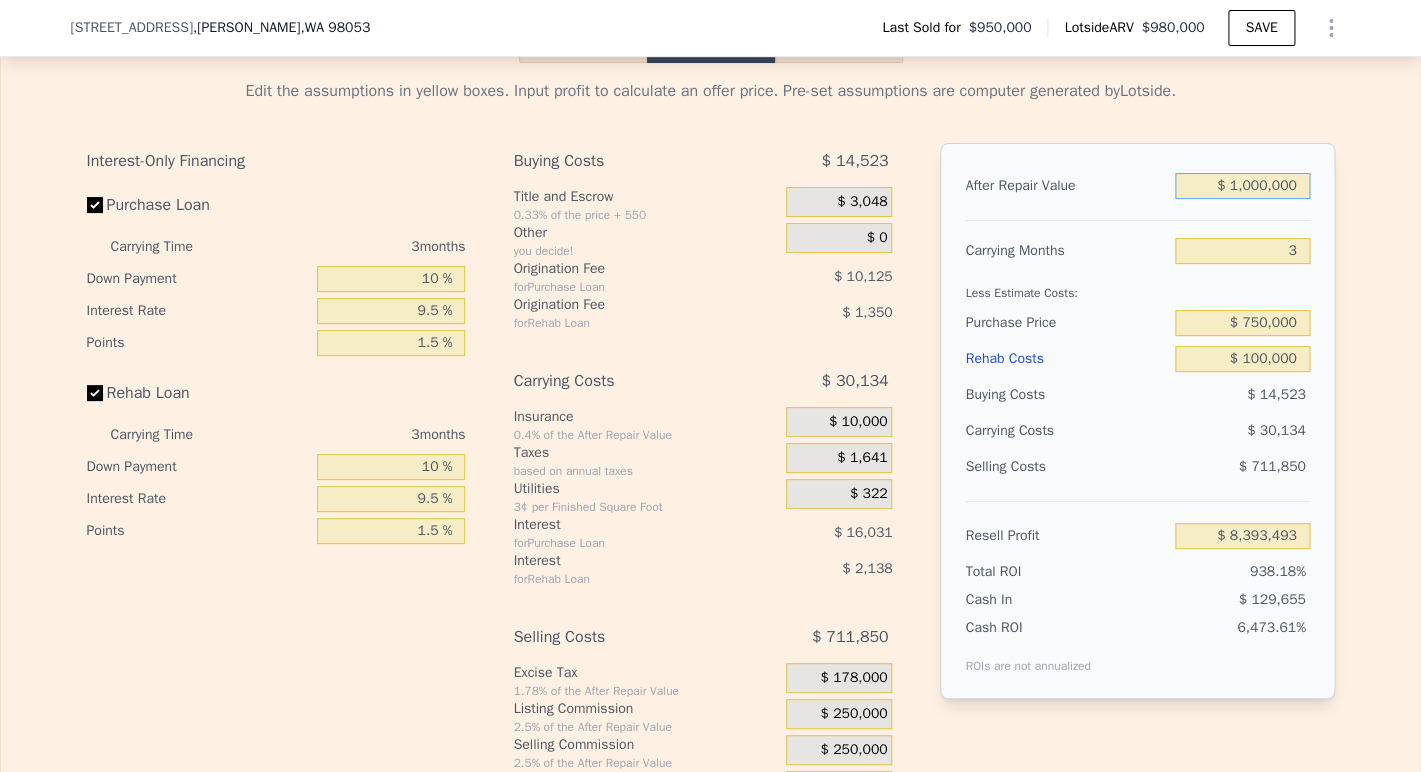 type on "$ 42,663" 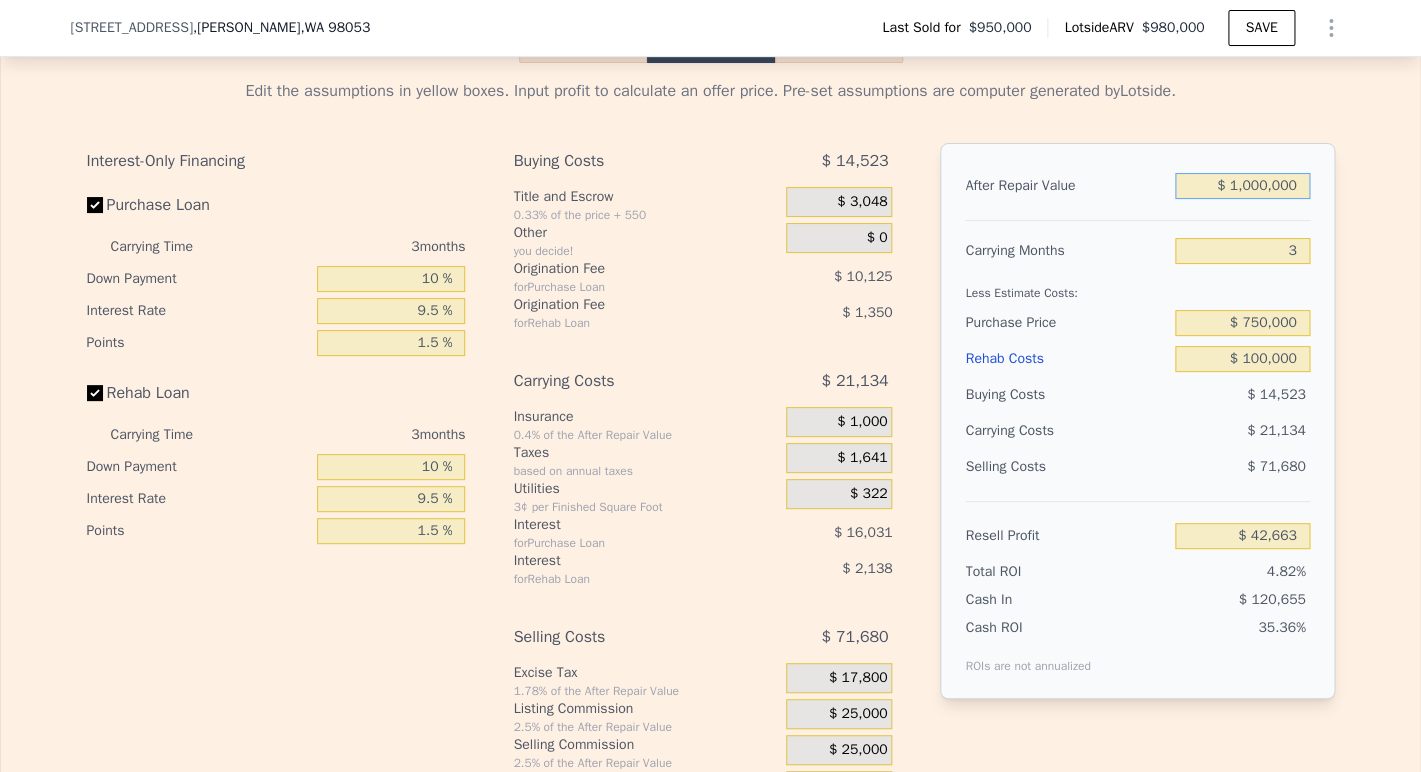 type on "$ 1,000,000" 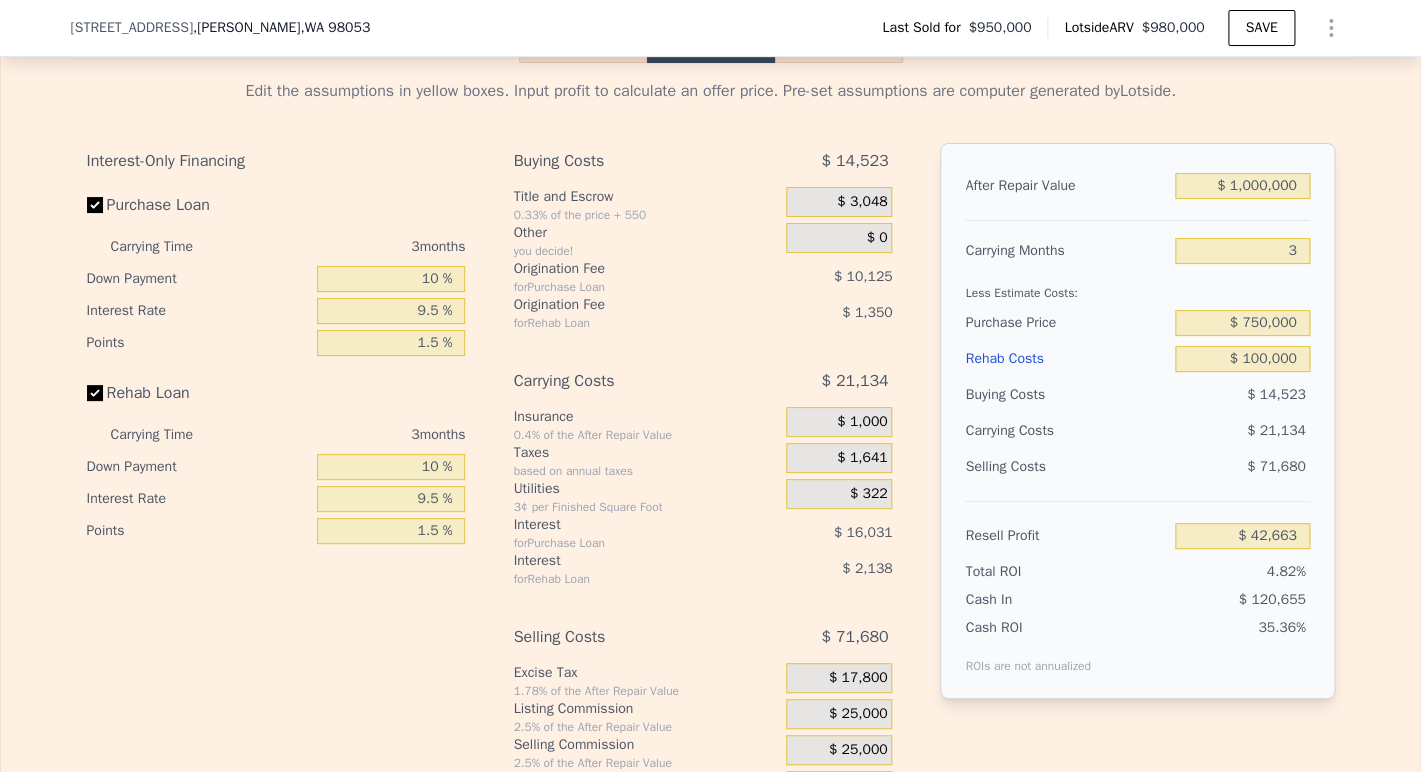 click on "Less Estimate Costs:" at bounding box center [1137, 287] 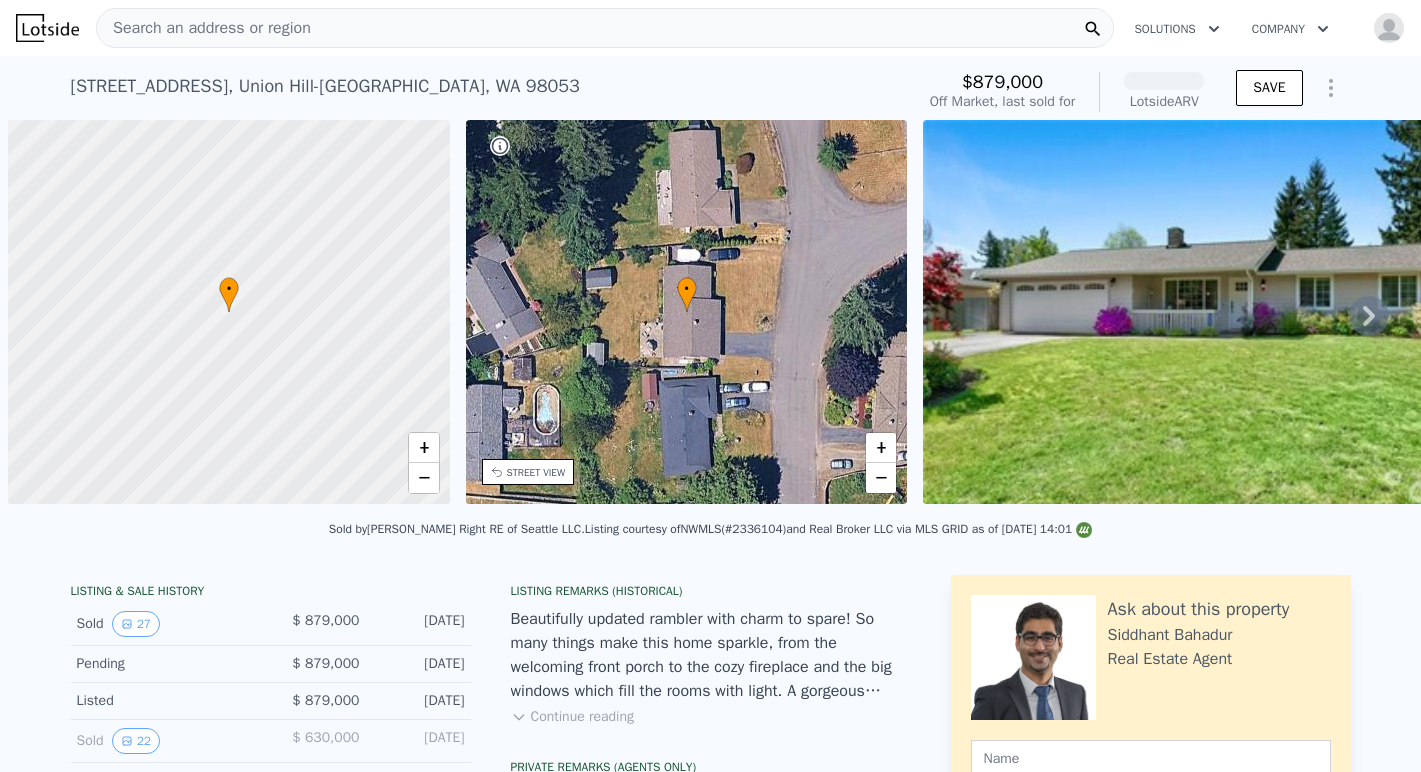 scroll, scrollTop: 0, scrollLeft: 0, axis: both 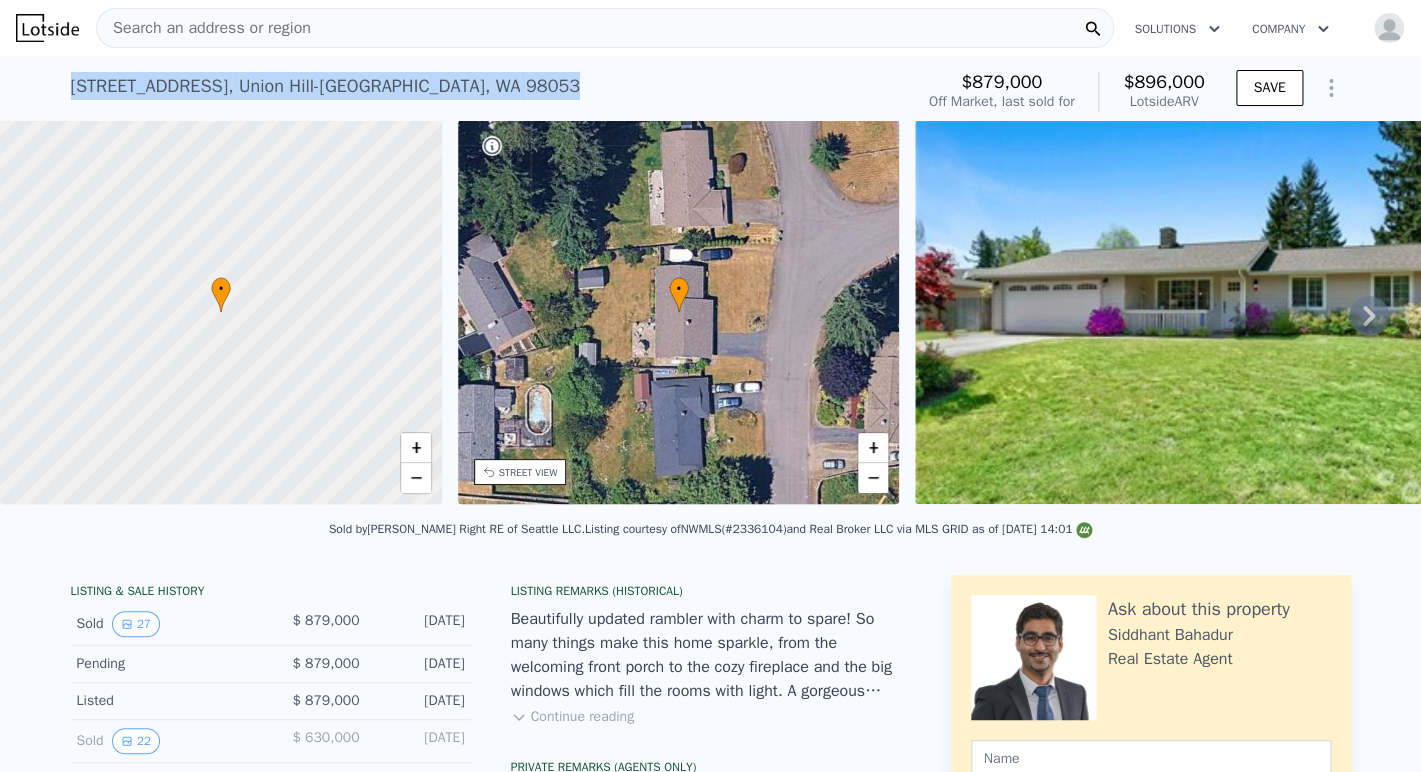 drag, startPoint x: 530, startPoint y: 96, endPoint x: 41, endPoint y: 57, distance: 490.55273 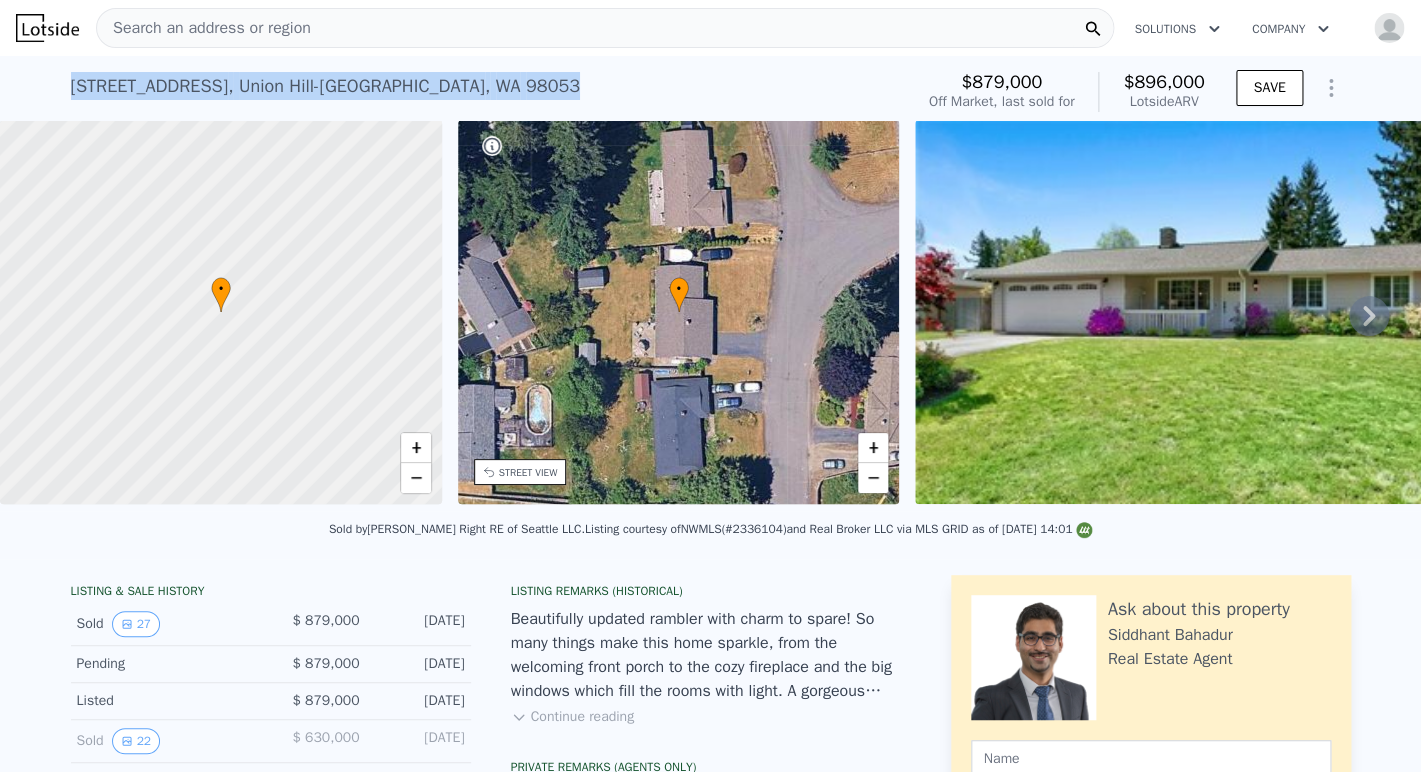 copy on "[STREET_ADDRESS]" 